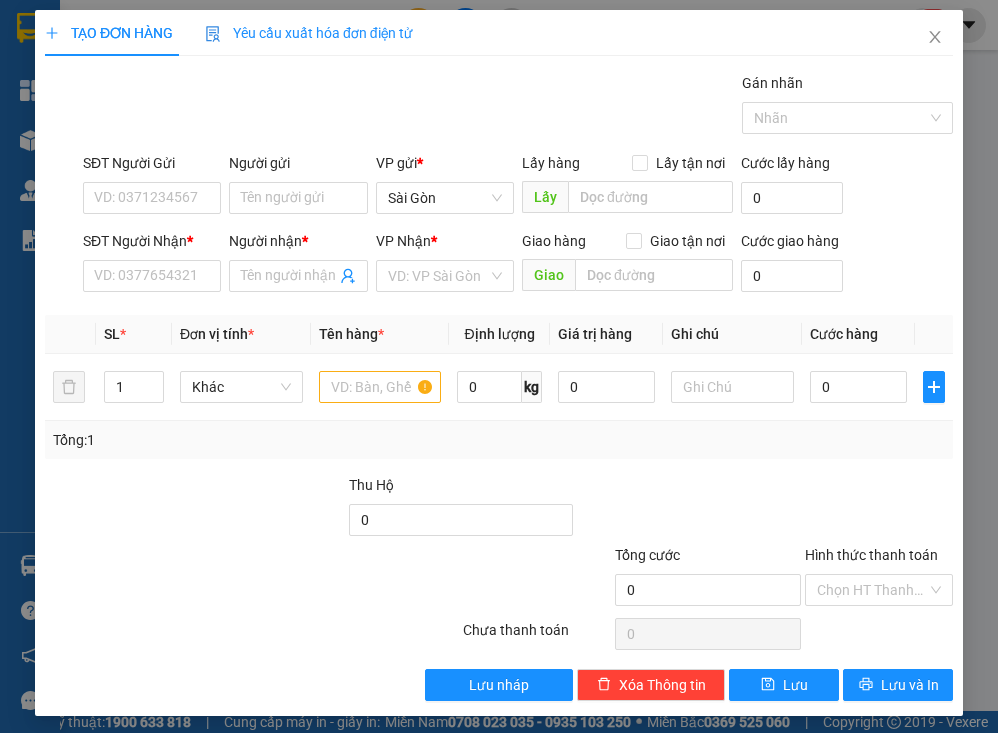 scroll, scrollTop: 0, scrollLeft: 0, axis: both 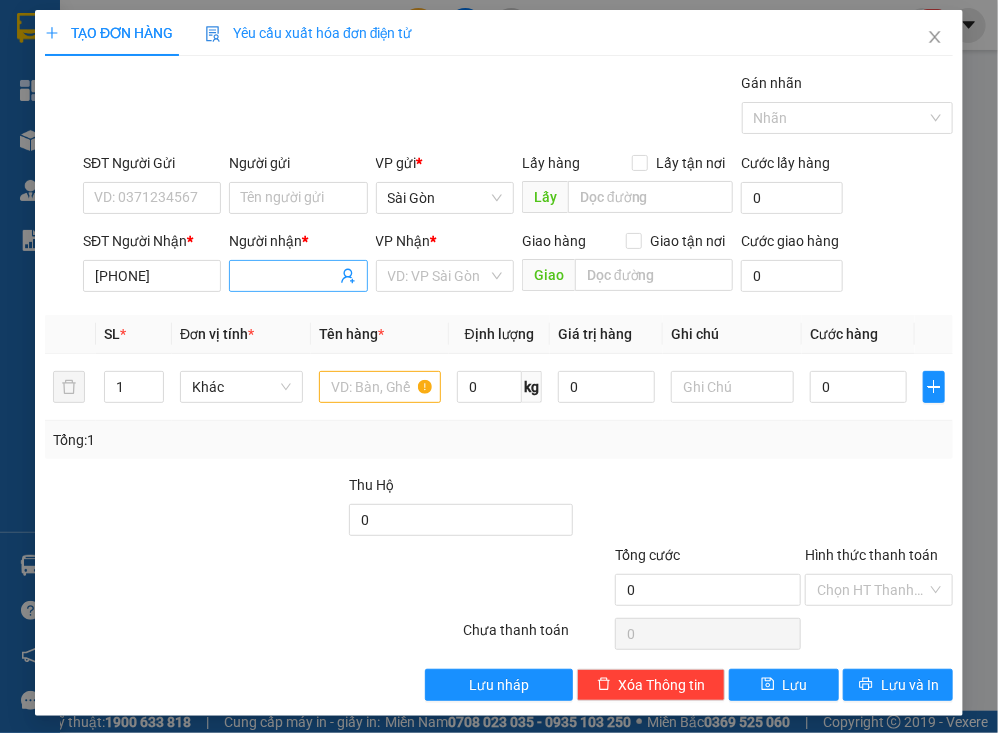 type on "[PHONE]" 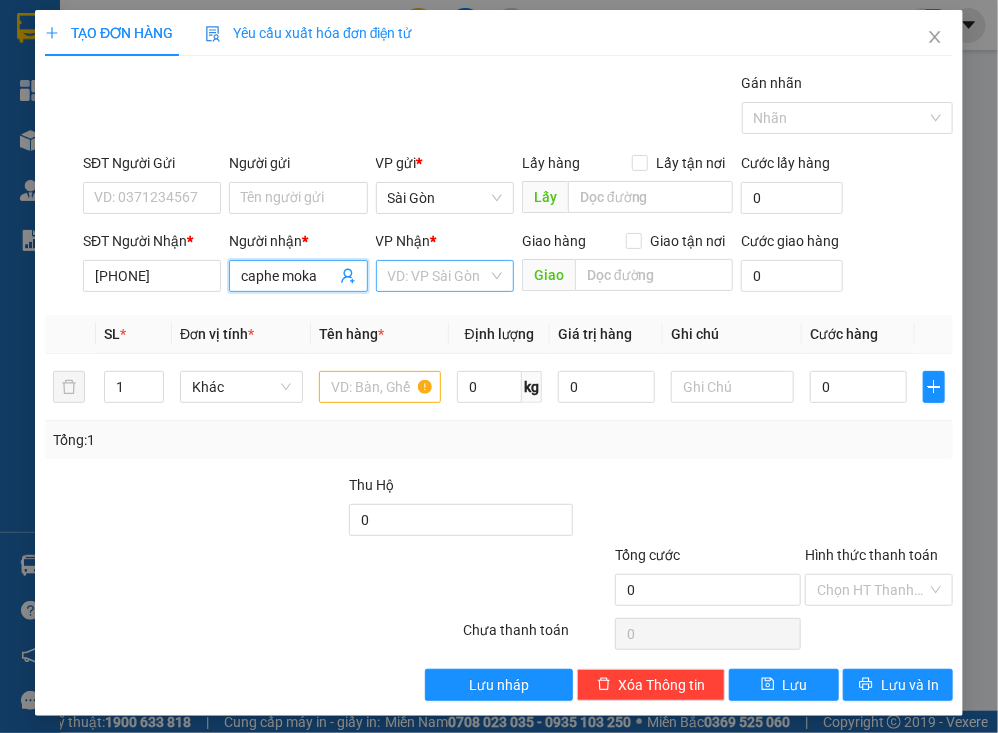 type on "caphe moka" 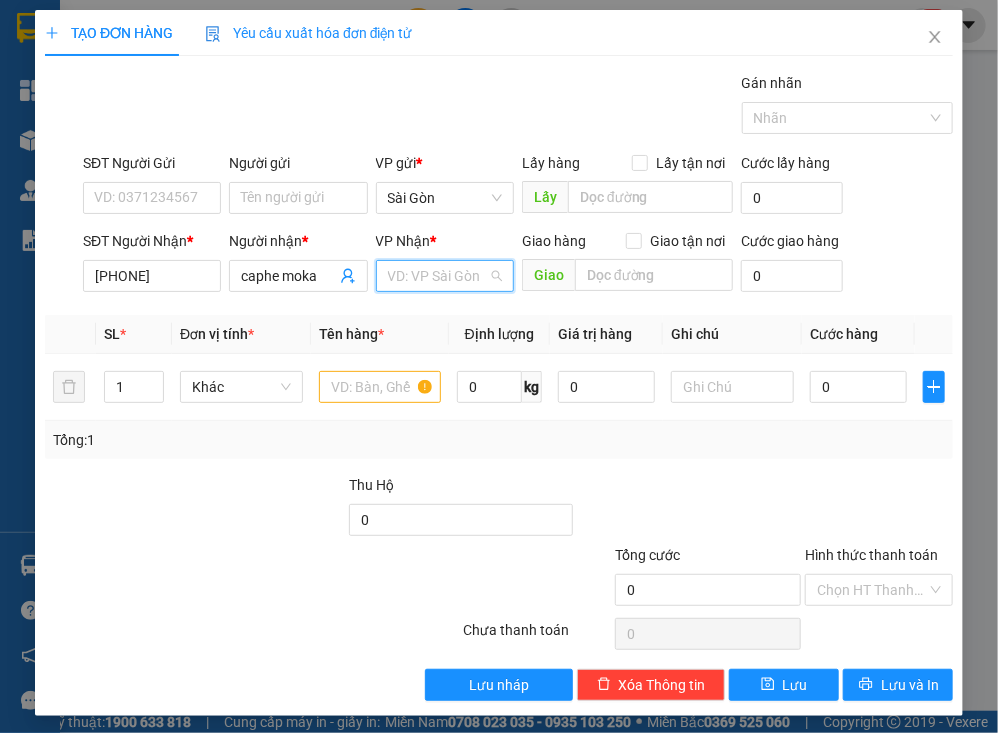 click at bounding box center [438, 276] 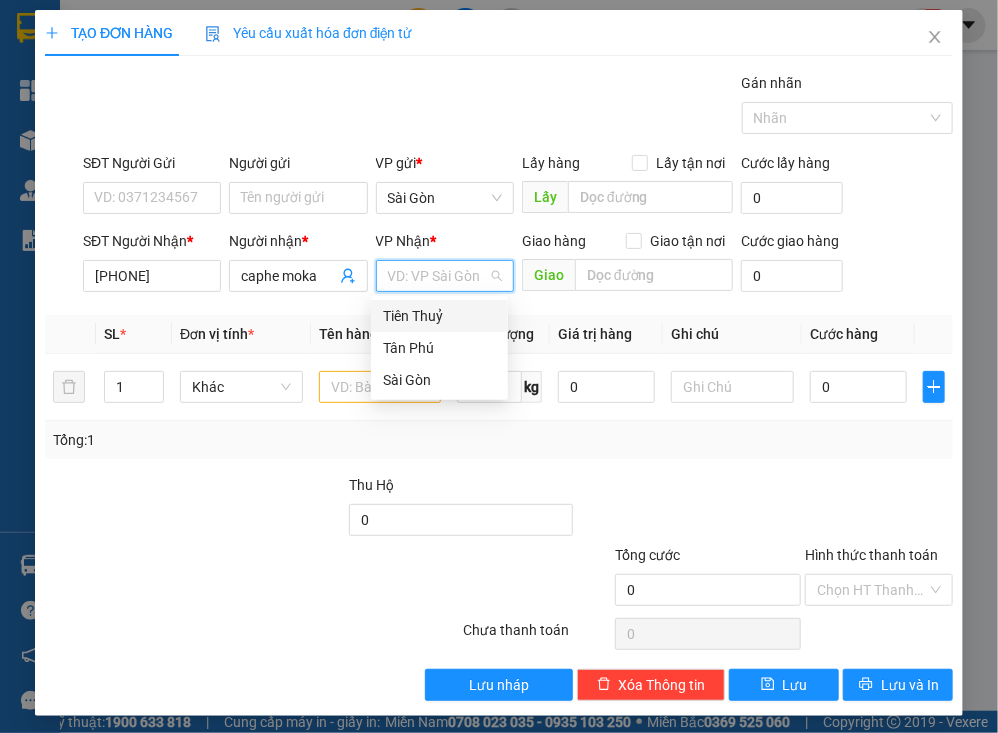 click on "Tiên Thuỷ" at bounding box center [439, 316] 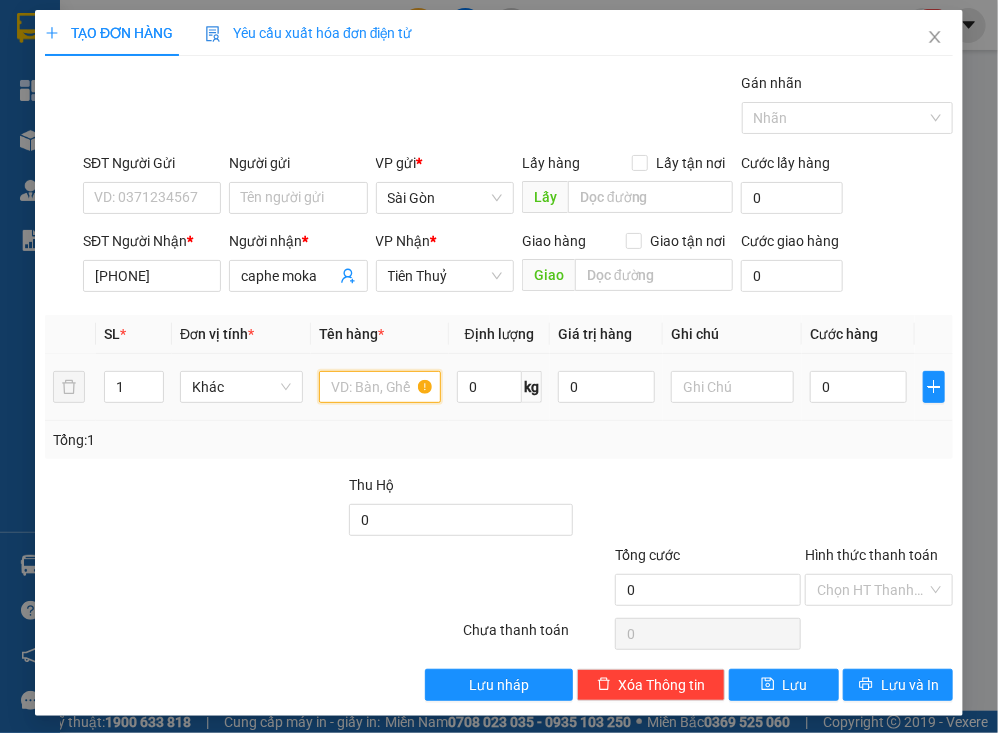 click at bounding box center (380, 387) 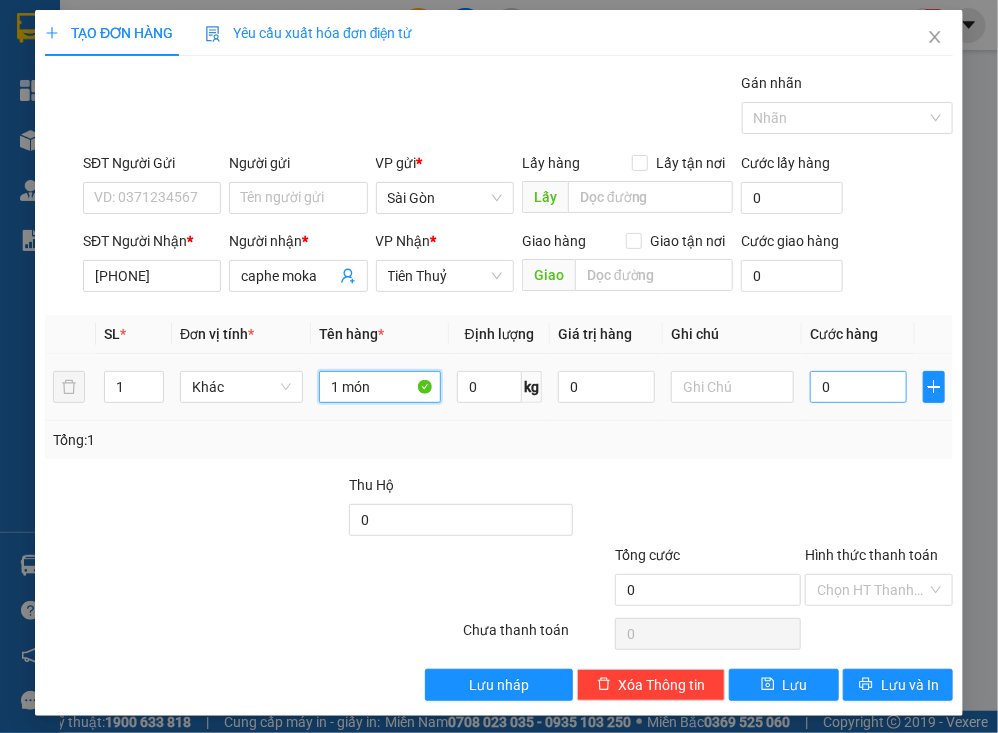 type on "1 món" 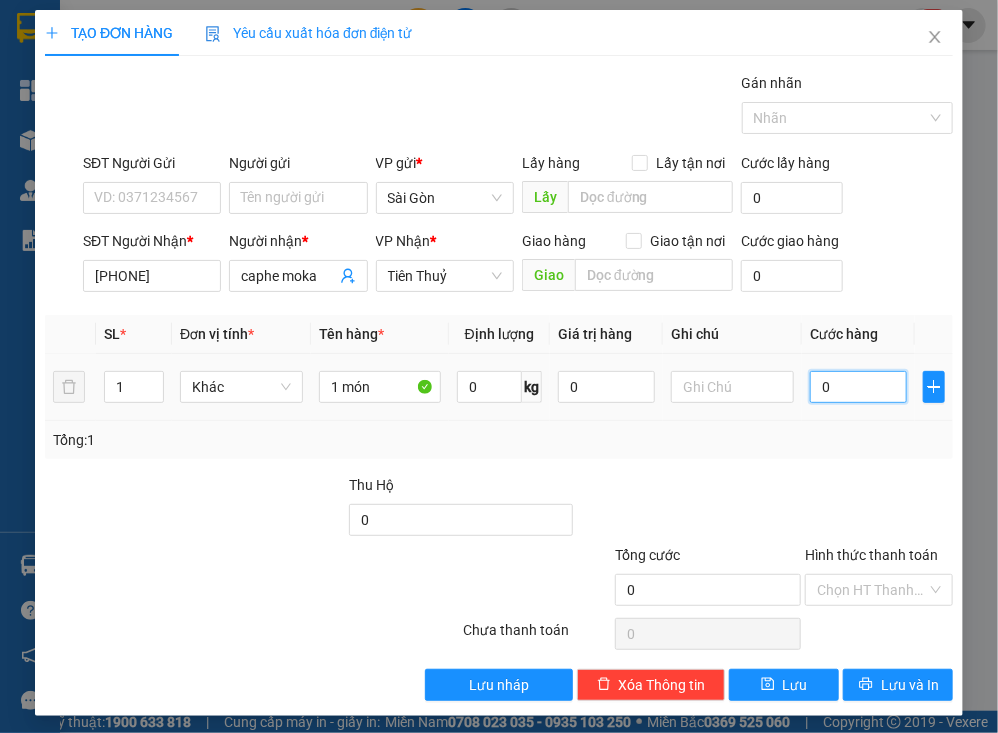 click on "0" at bounding box center [858, 387] 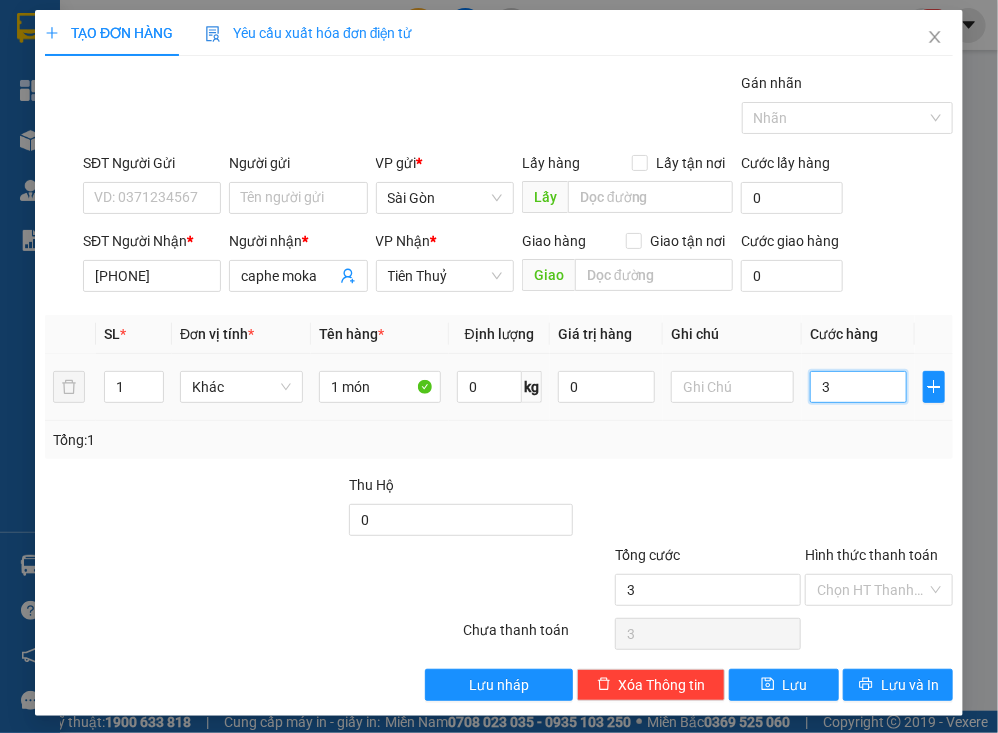 type on "30" 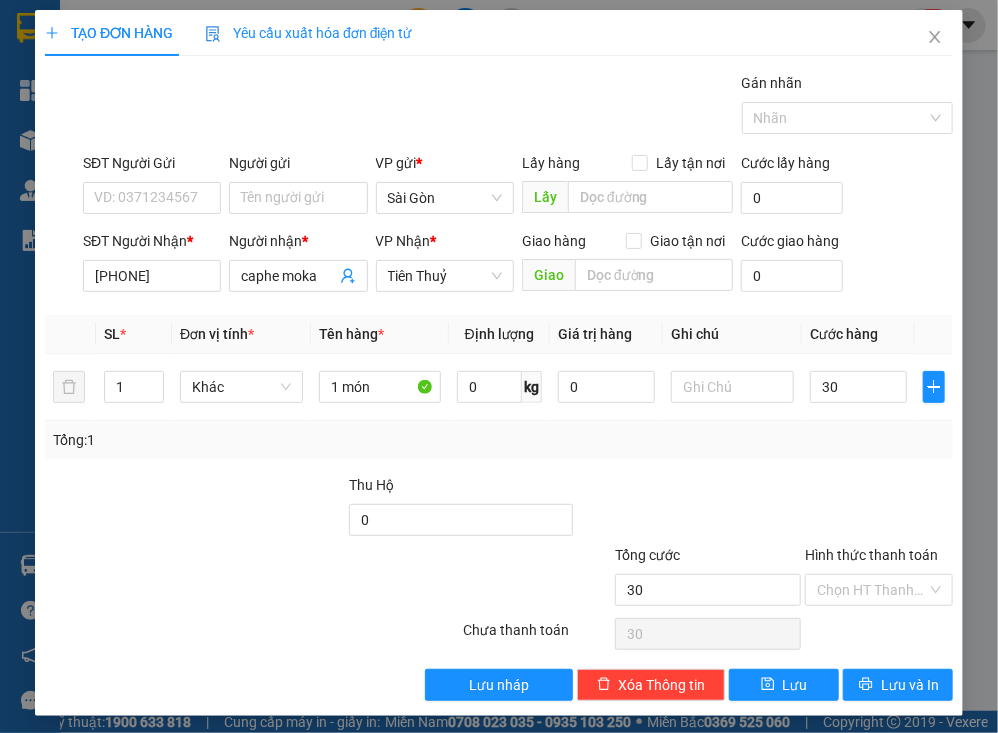 type on "30.000" 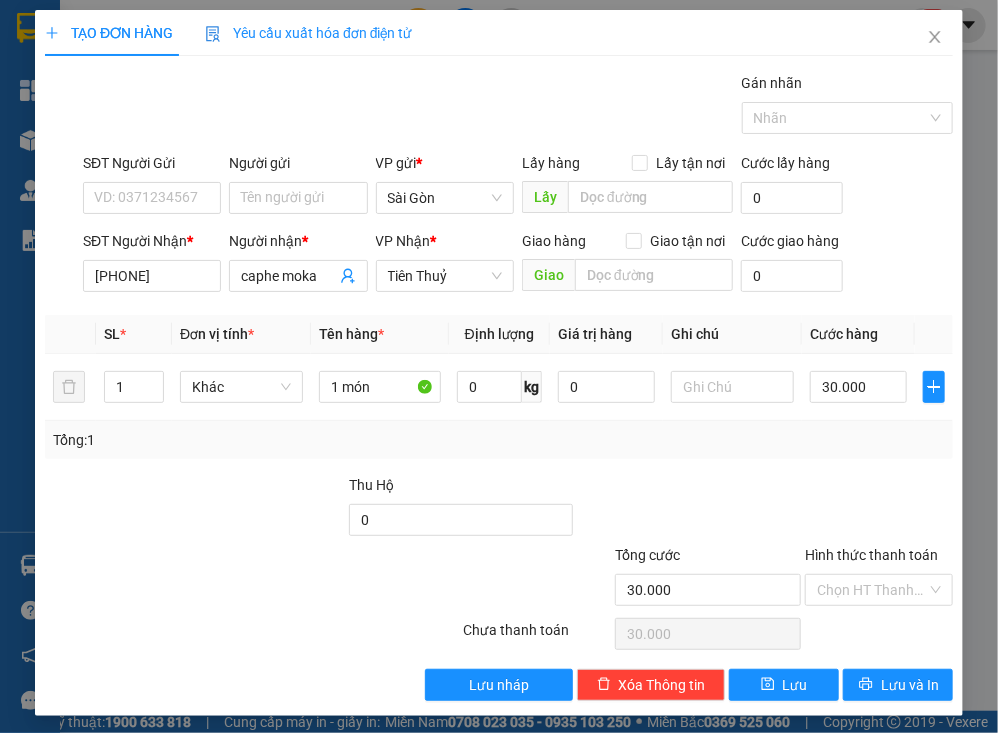 click on "Tổng:  1" at bounding box center (499, 440) 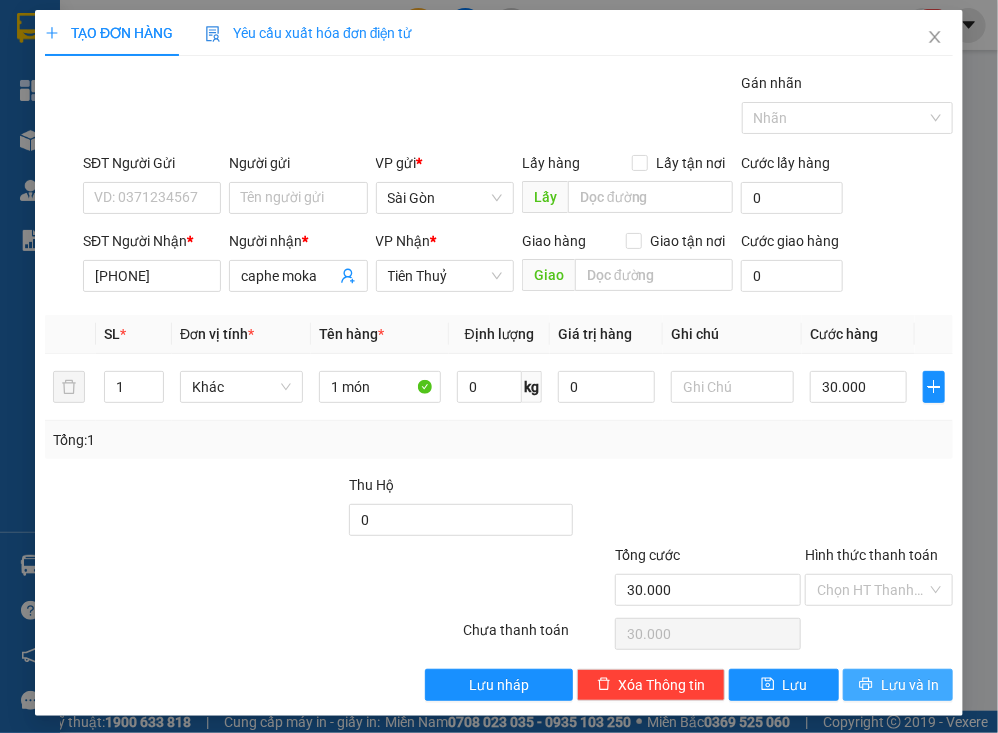 click on "Lưu và In" at bounding box center [910, 685] 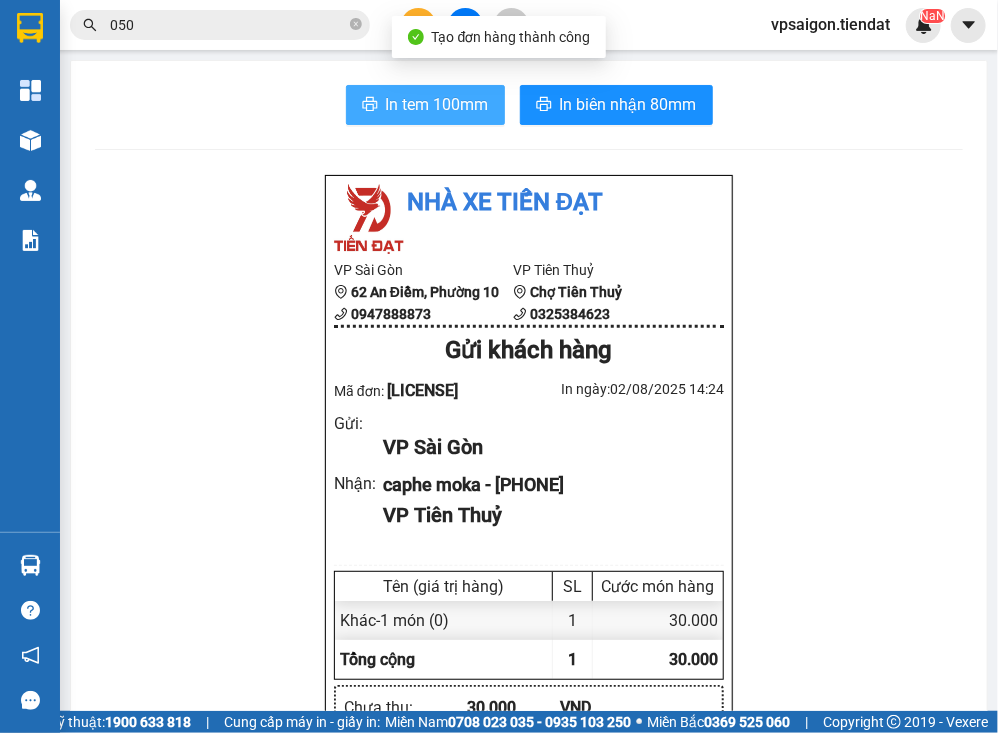click on "In tem 100mm" at bounding box center [437, 104] 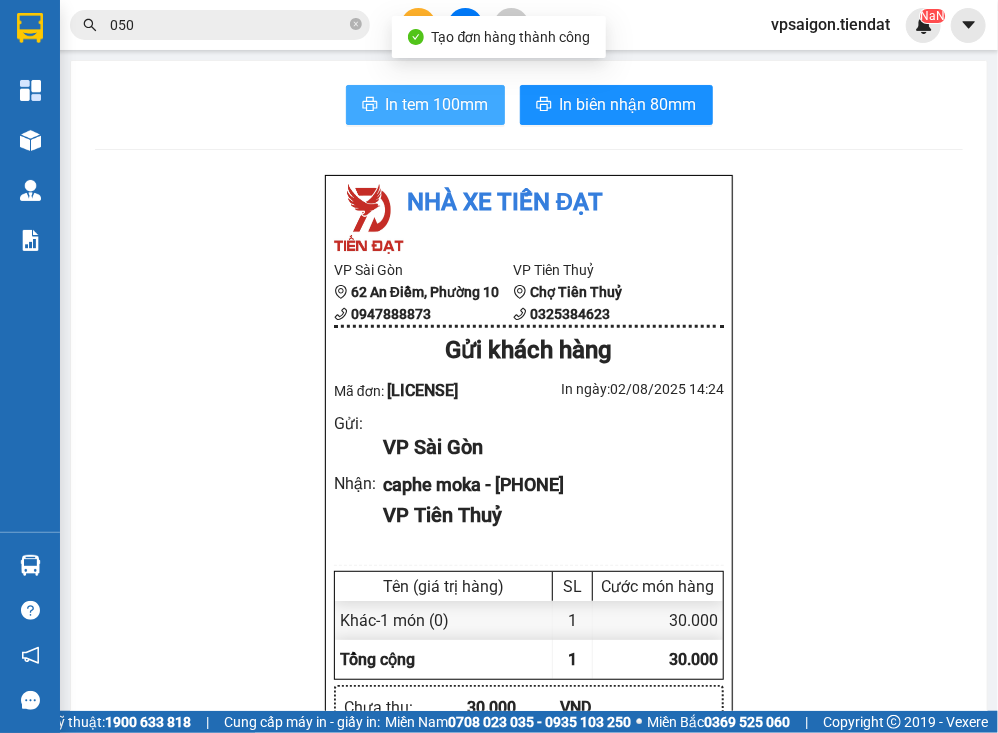 scroll, scrollTop: 0, scrollLeft: 0, axis: both 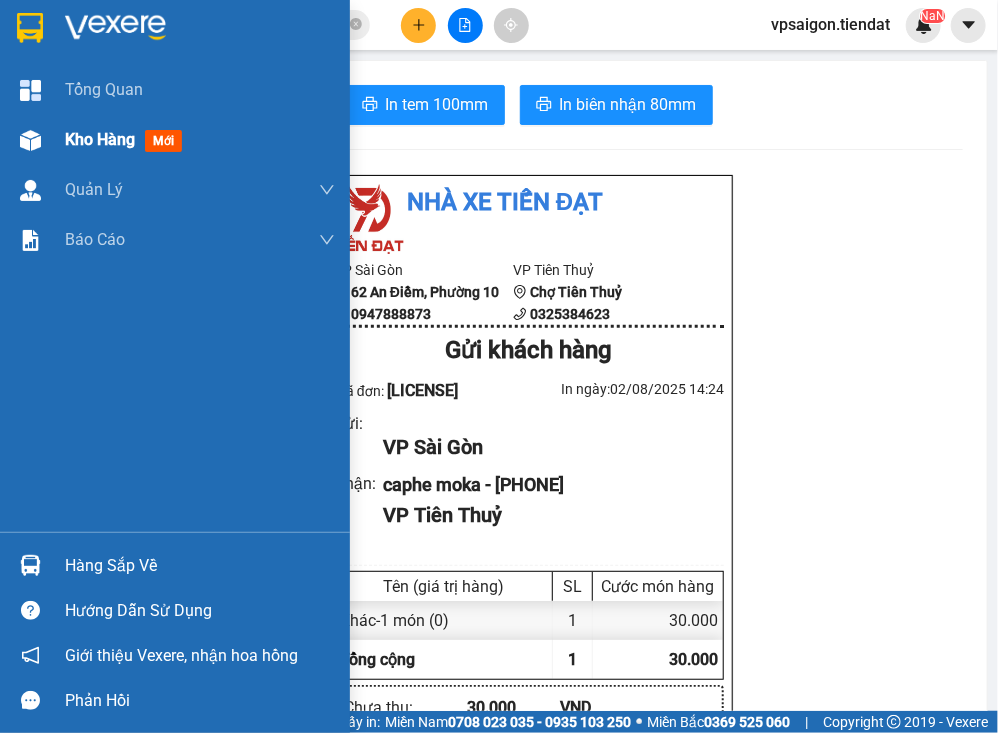 click on "Kho hàng" at bounding box center (100, 139) 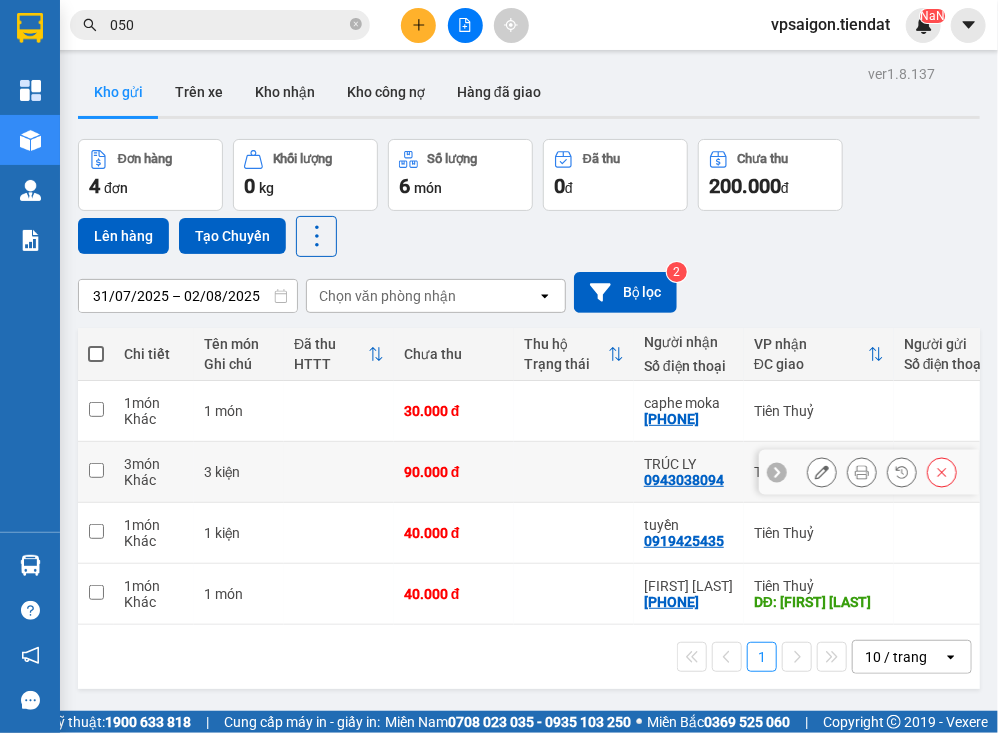 drag, startPoint x: 96, startPoint y: 443, endPoint x: 92, endPoint y: 480, distance: 37.215588 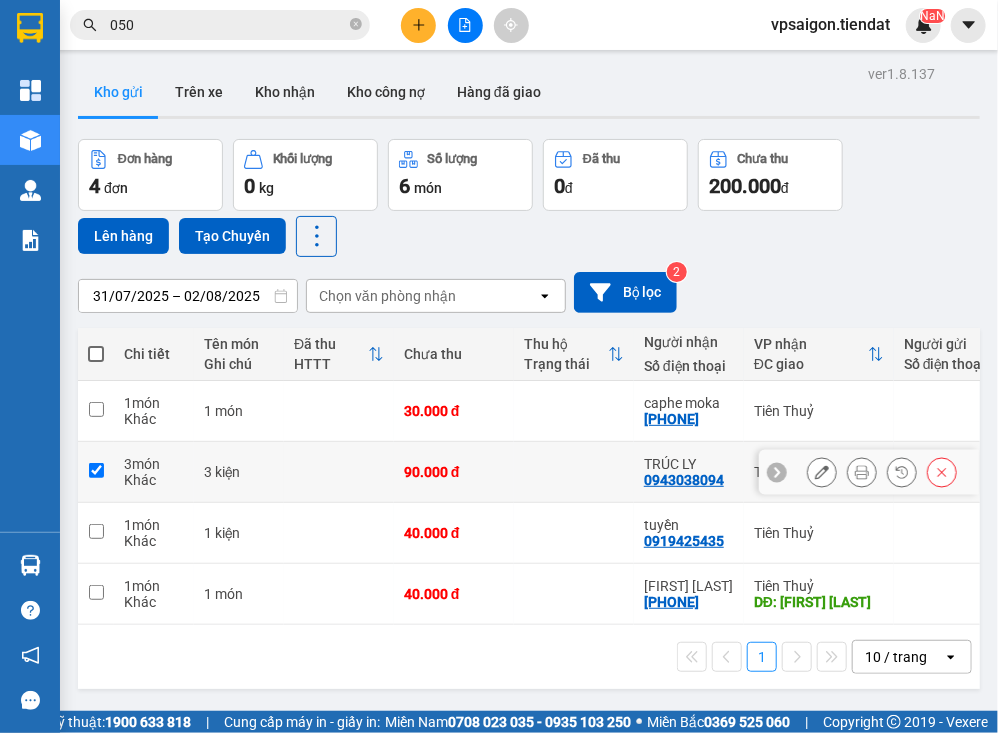 checkbox on "true" 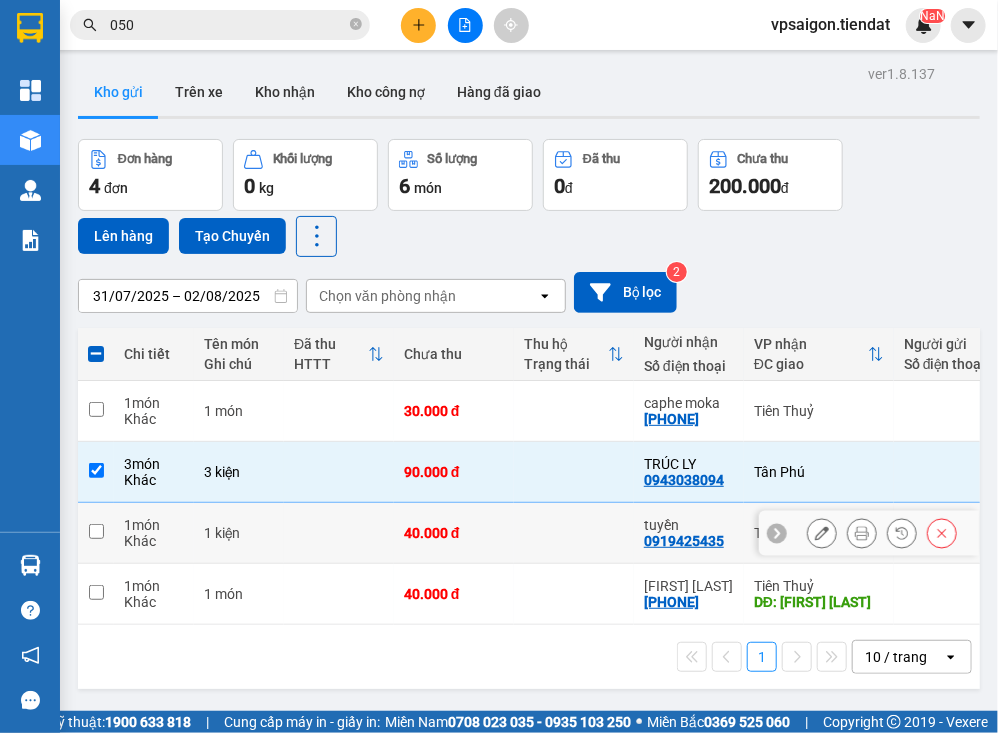 click at bounding box center (96, 533) 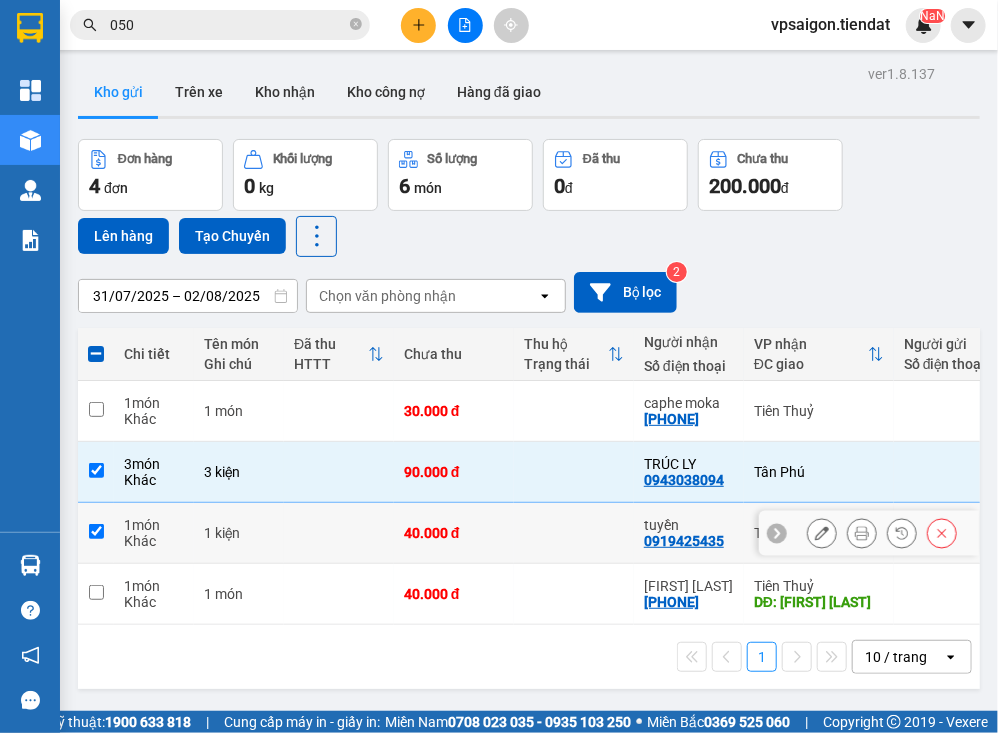 checkbox on "true" 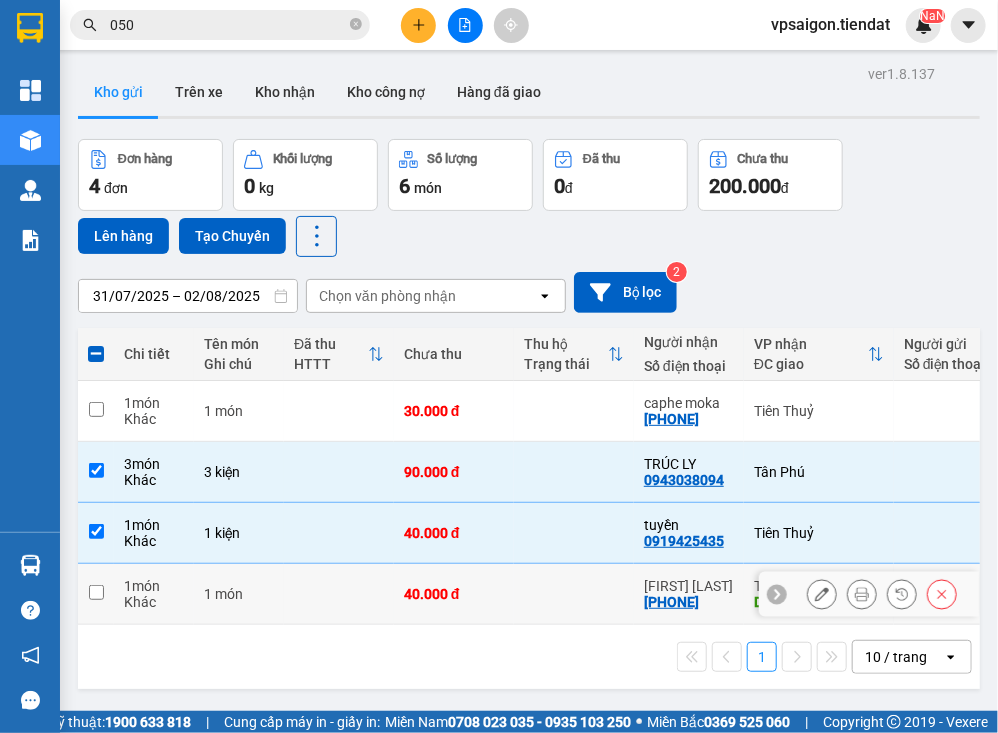 click at bounding box center (96, 592) 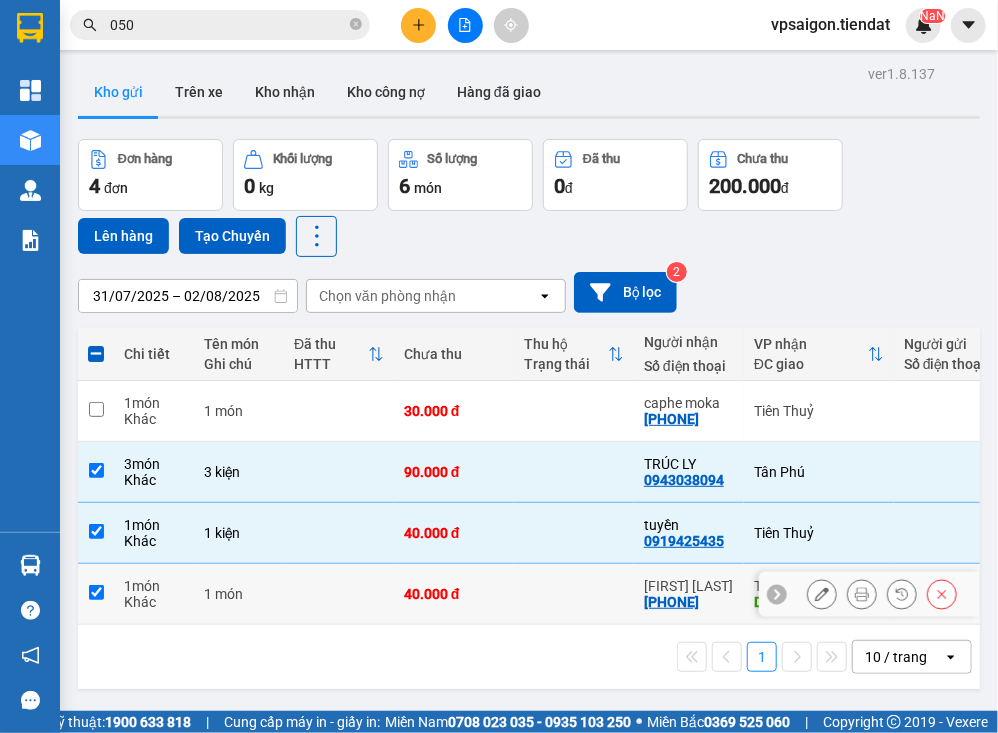 checkbox on "true" 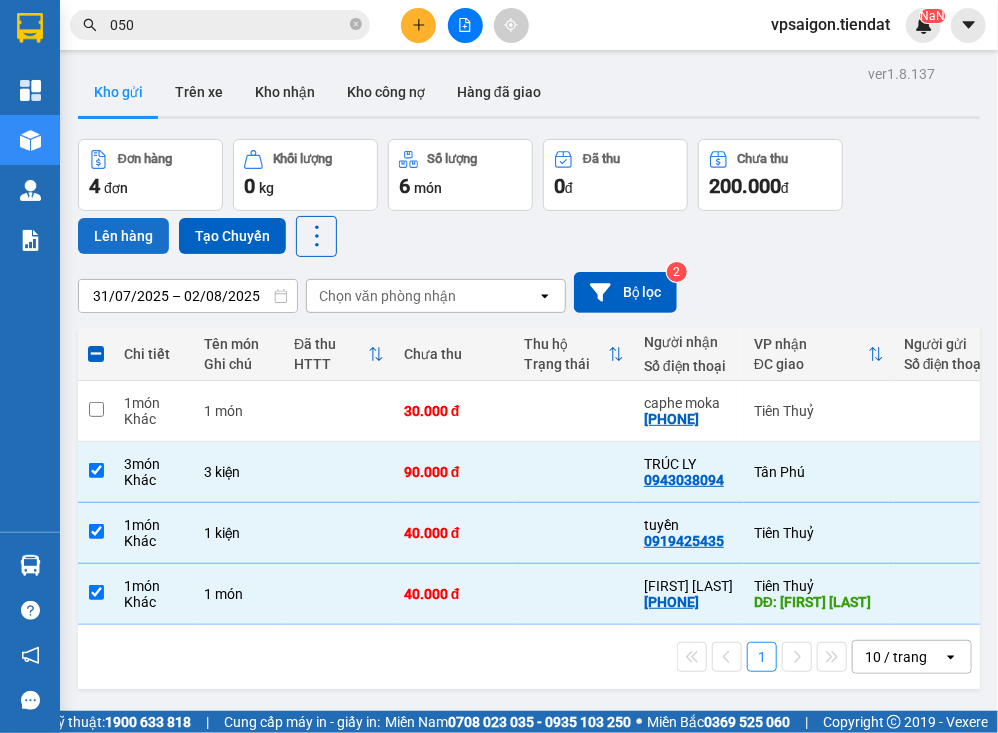 click on "Lên hàng" at bounding box center (123, 236) 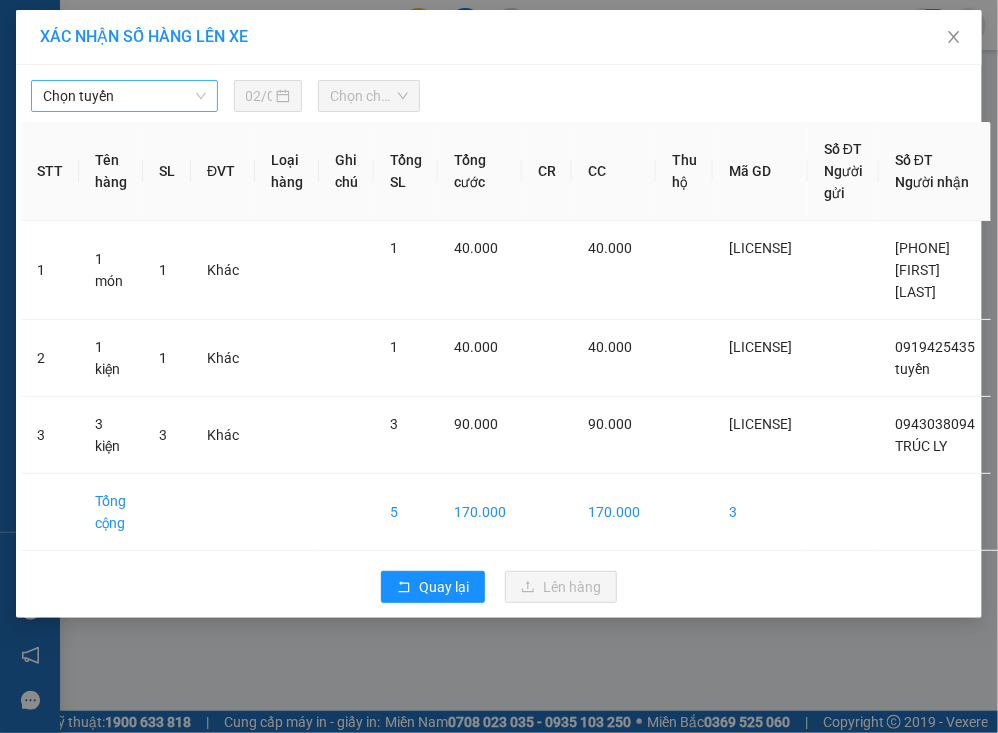 click on "Chọn tuyến" at bounding box center [124, 96] 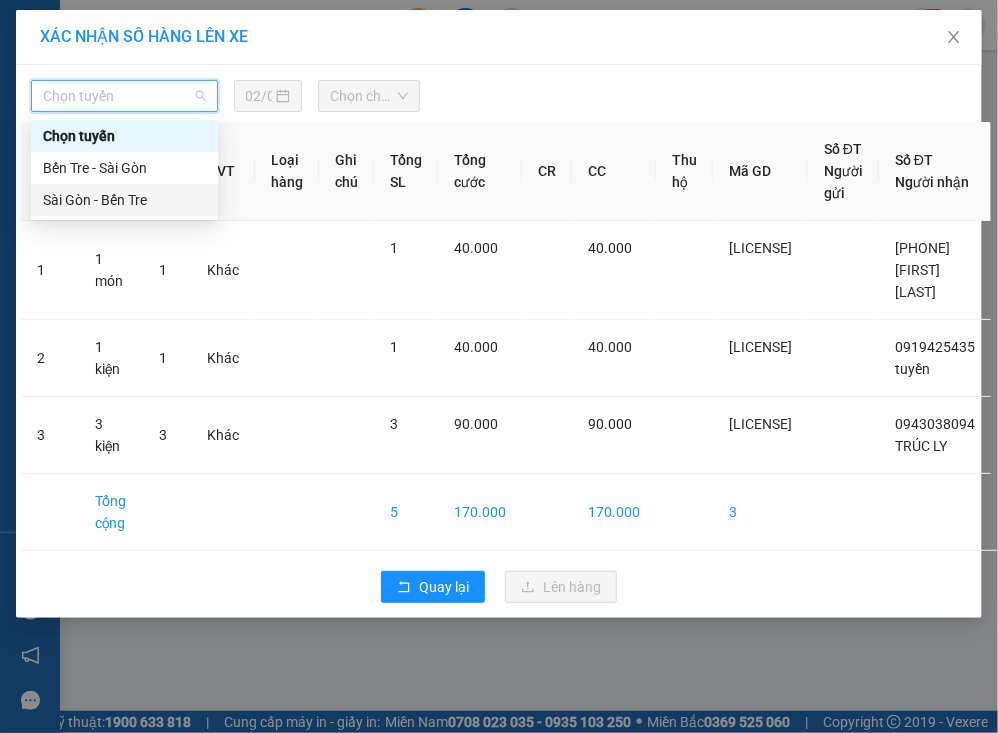 click on "Sài Gòn - Bến Tre" at bounding box center (124, 200) 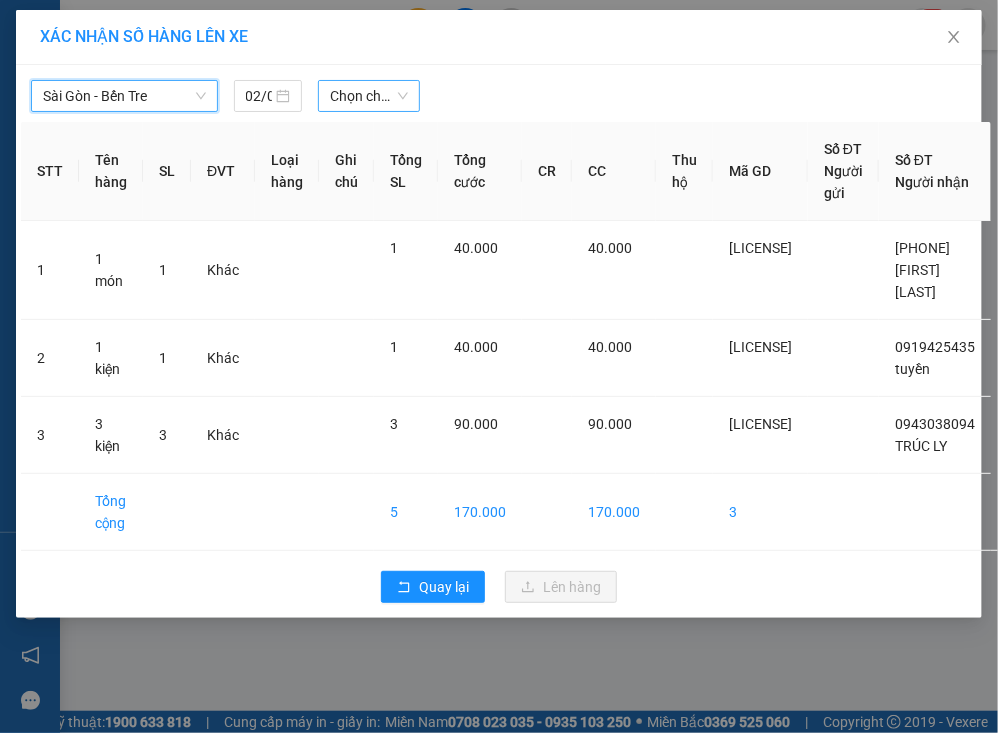 click on "Chọn chuyến" at bounding box center [369, 96] 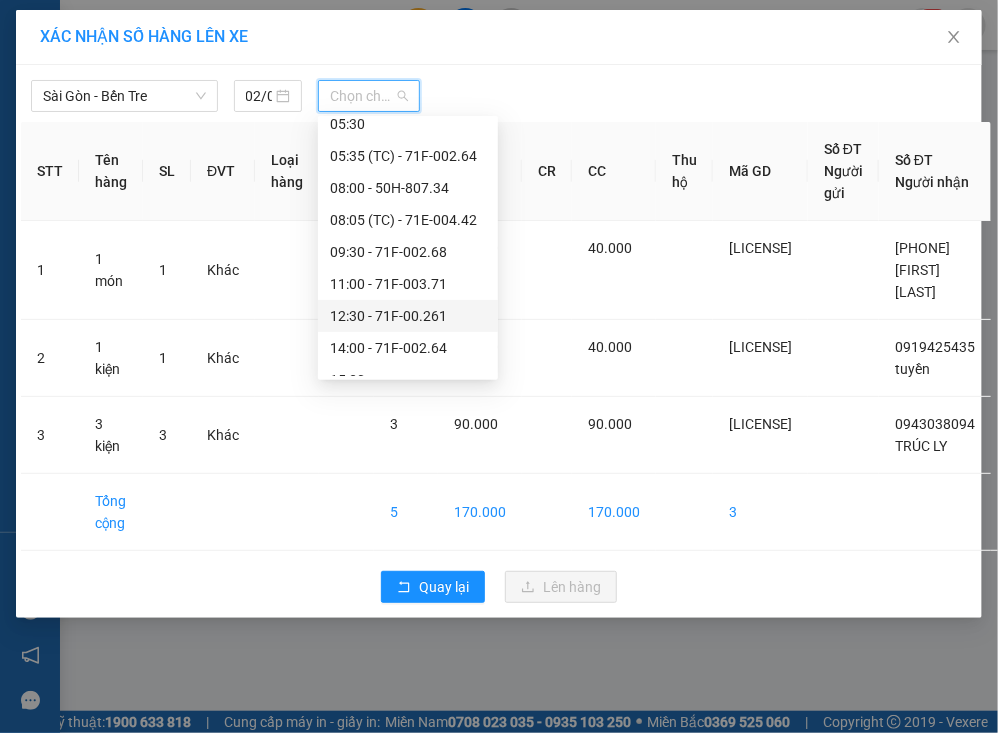 scroll, scrollTop: 128, scrollLeft: 0, axis: vertical 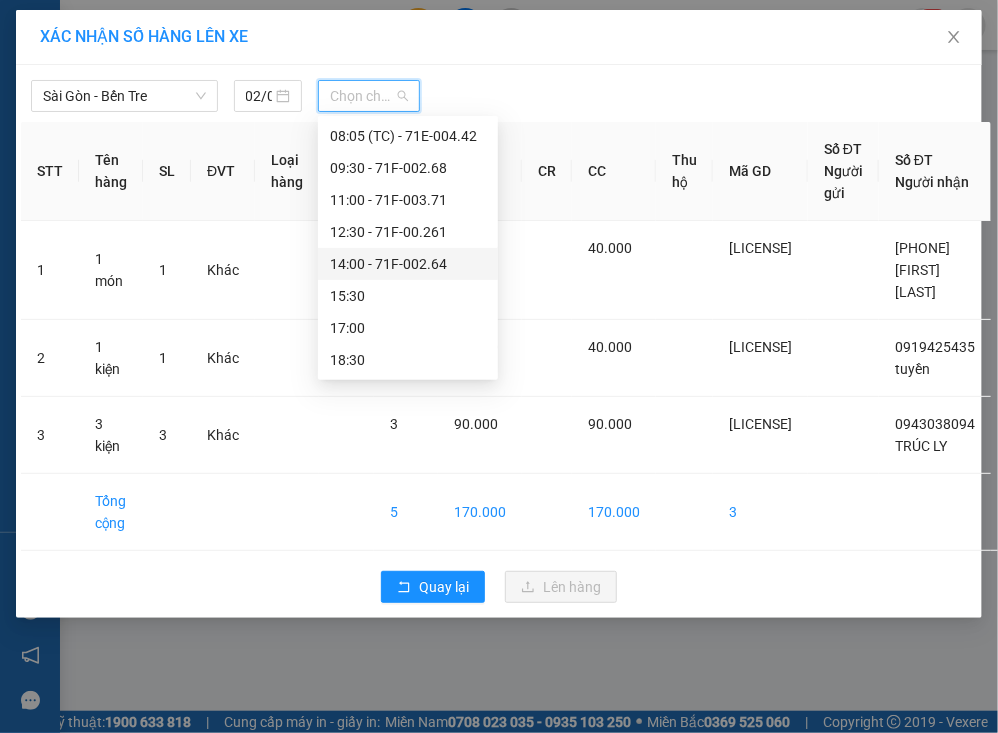 click on "[TIME]     - 71F-002.64" at bounding box center [408, 264] 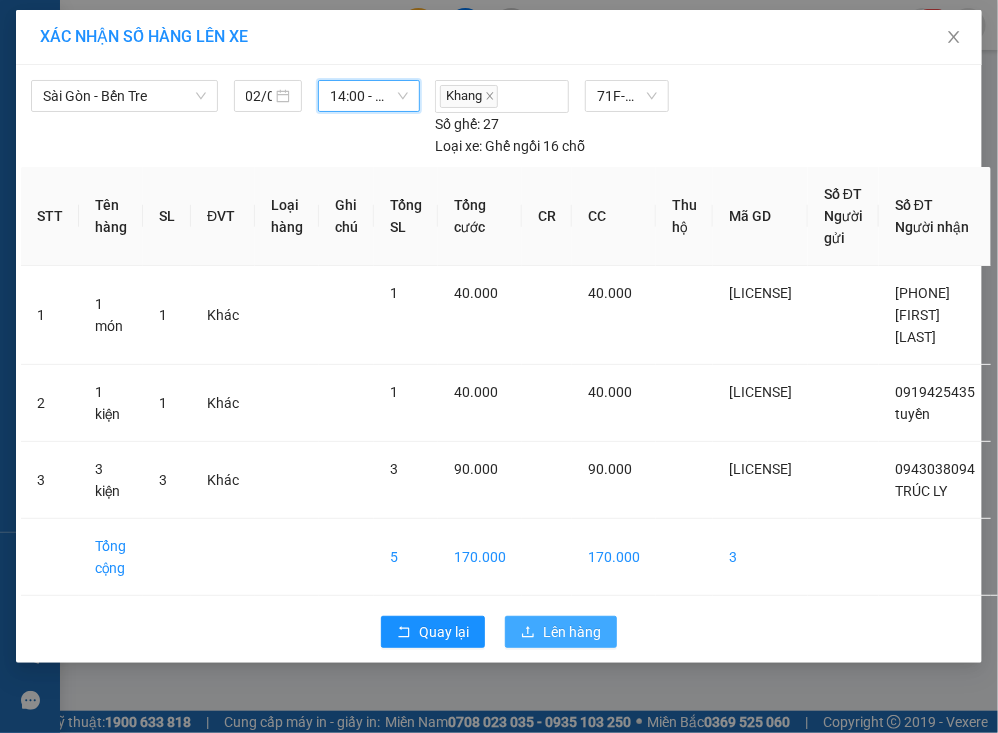 click on "Lên hàng" at bounding box center (572, 632) 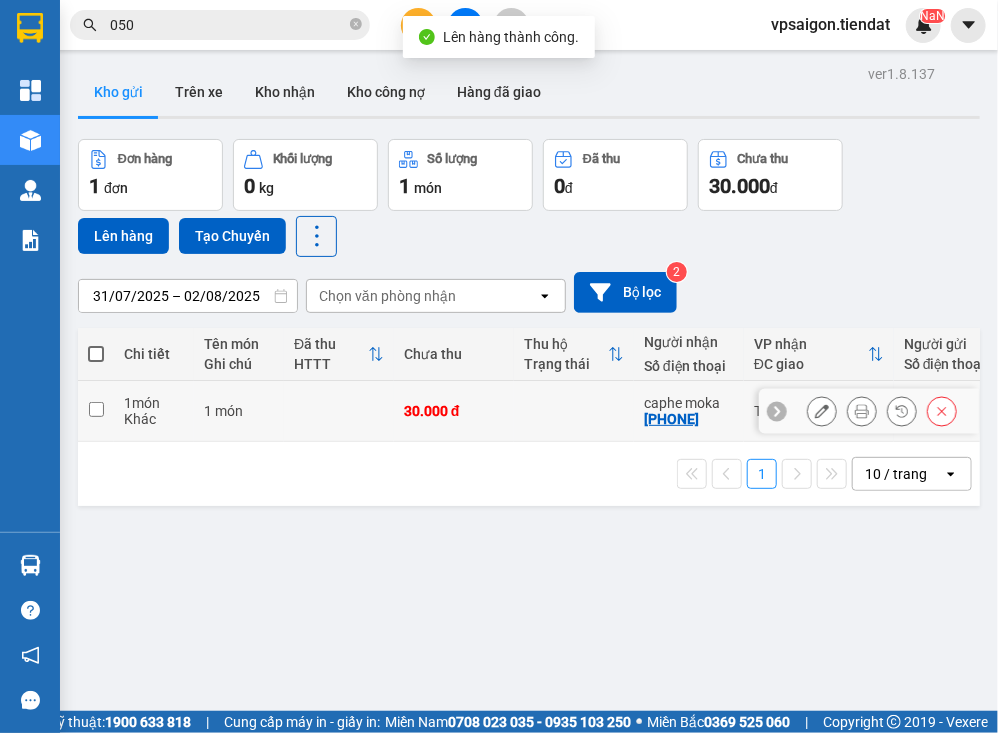 click on "[PHONE]" at bounding box center (671, 419) 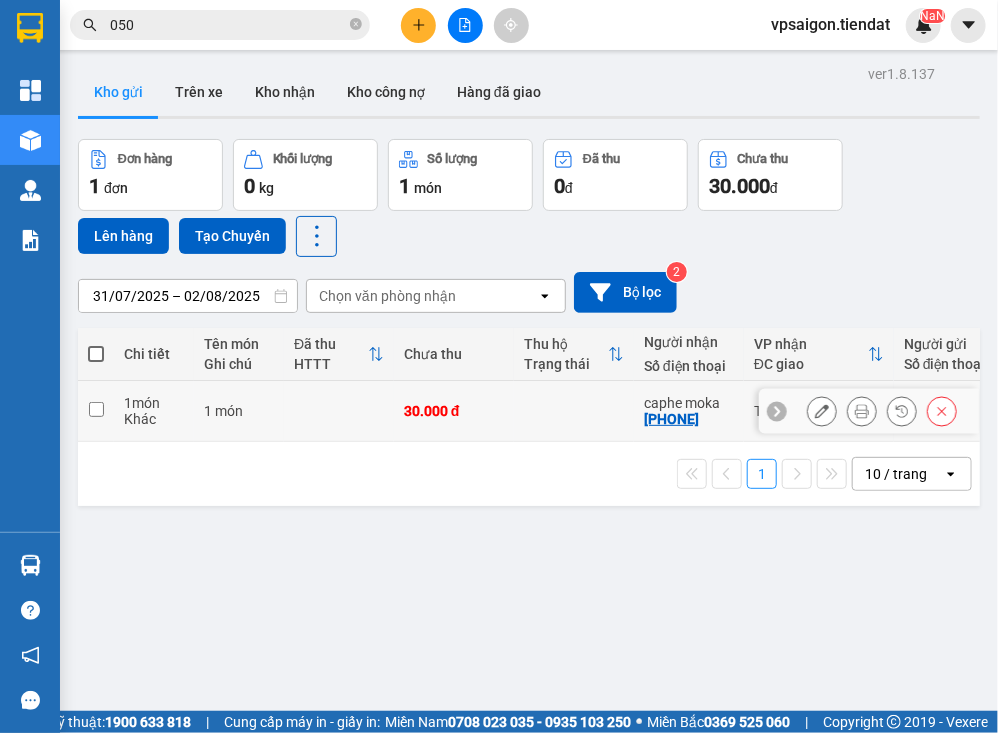 copy on "[PHONE]" 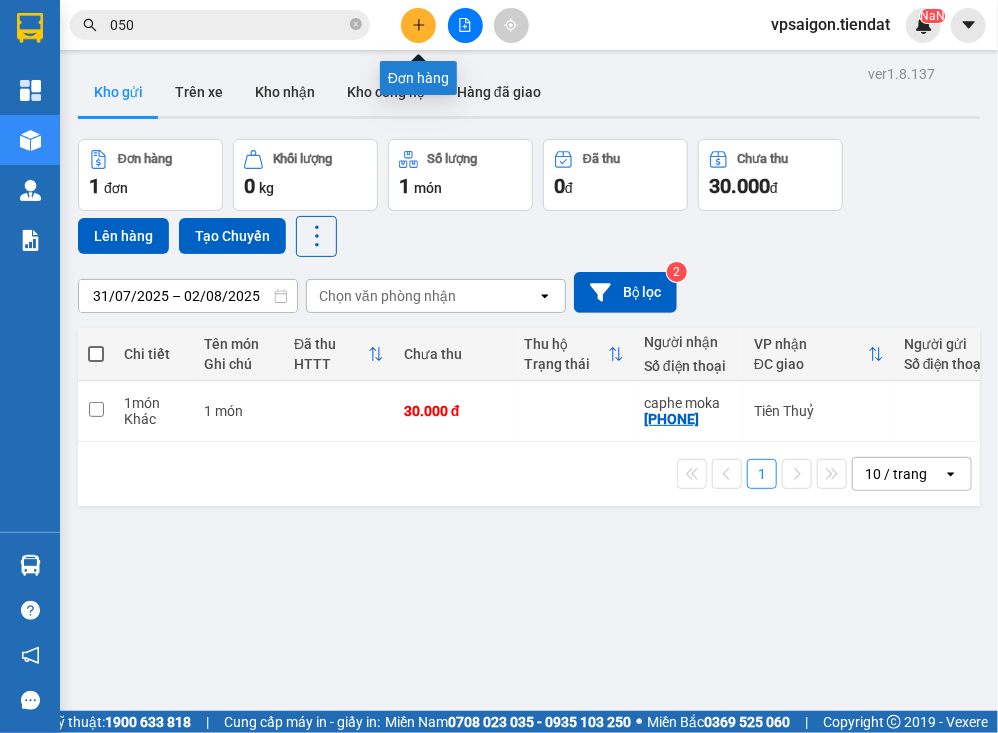 click 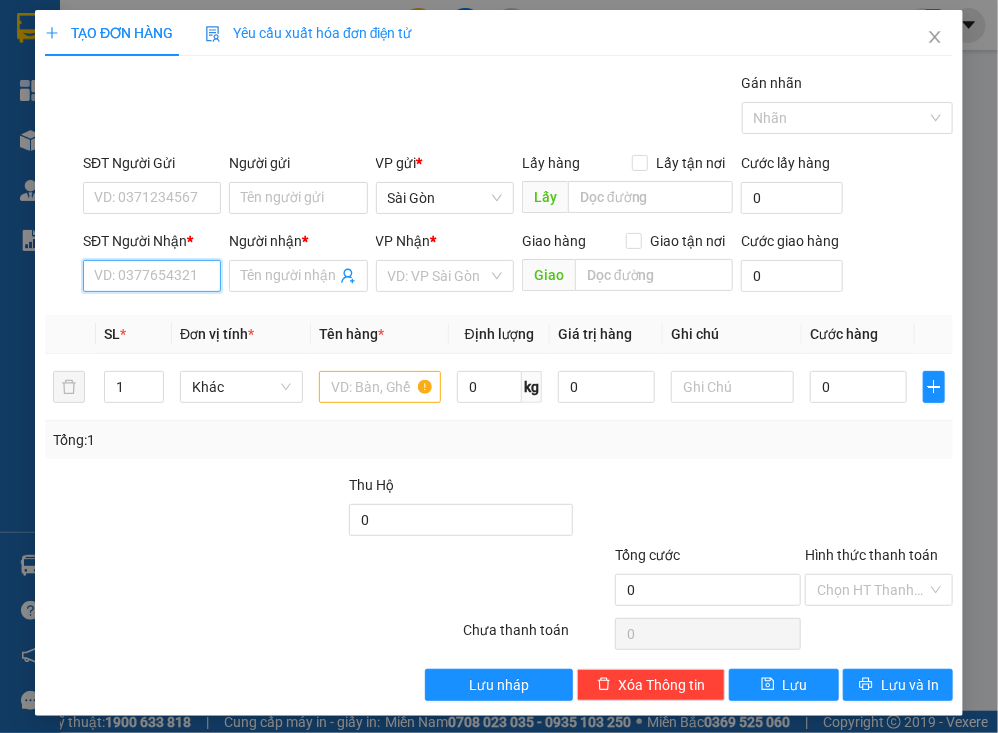 click on "SĐT Người Nhận  *" at bounding box center [152, 276] 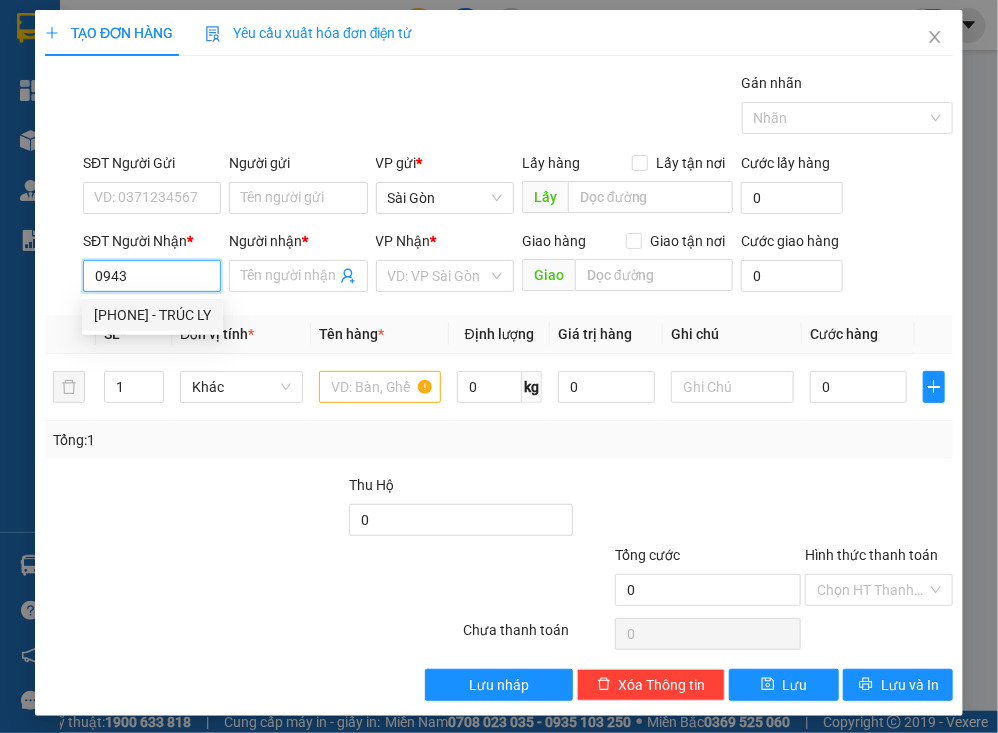 click on "[PHONE] - TRÚC LY" at bounding box center (152, 315) 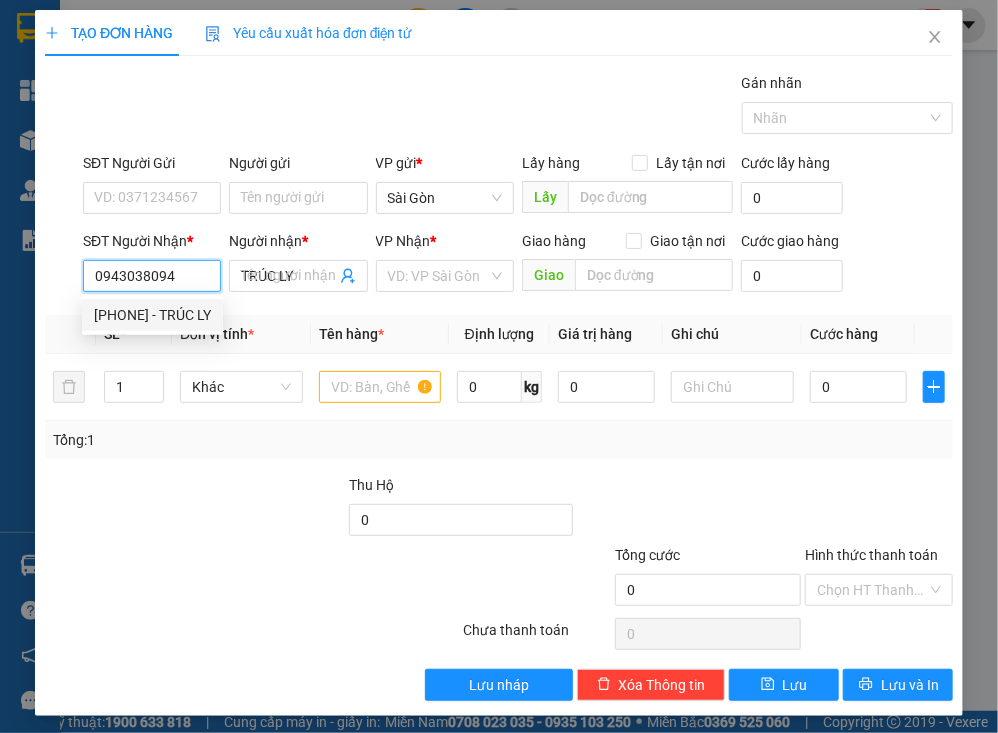 type on "90.000" 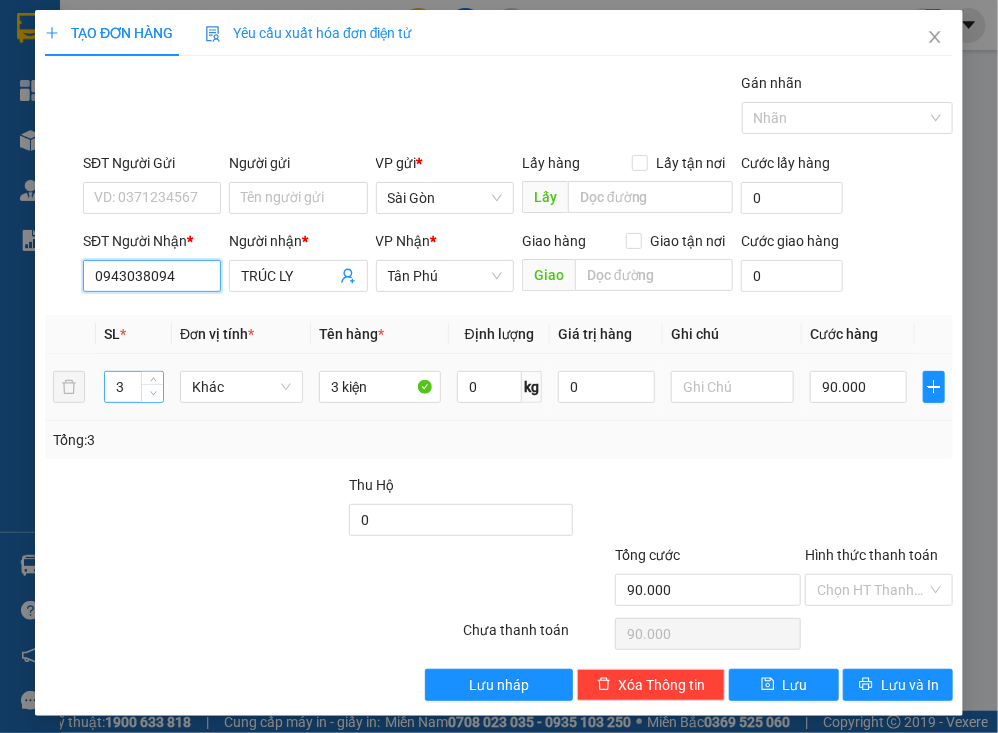type on "0943038094" 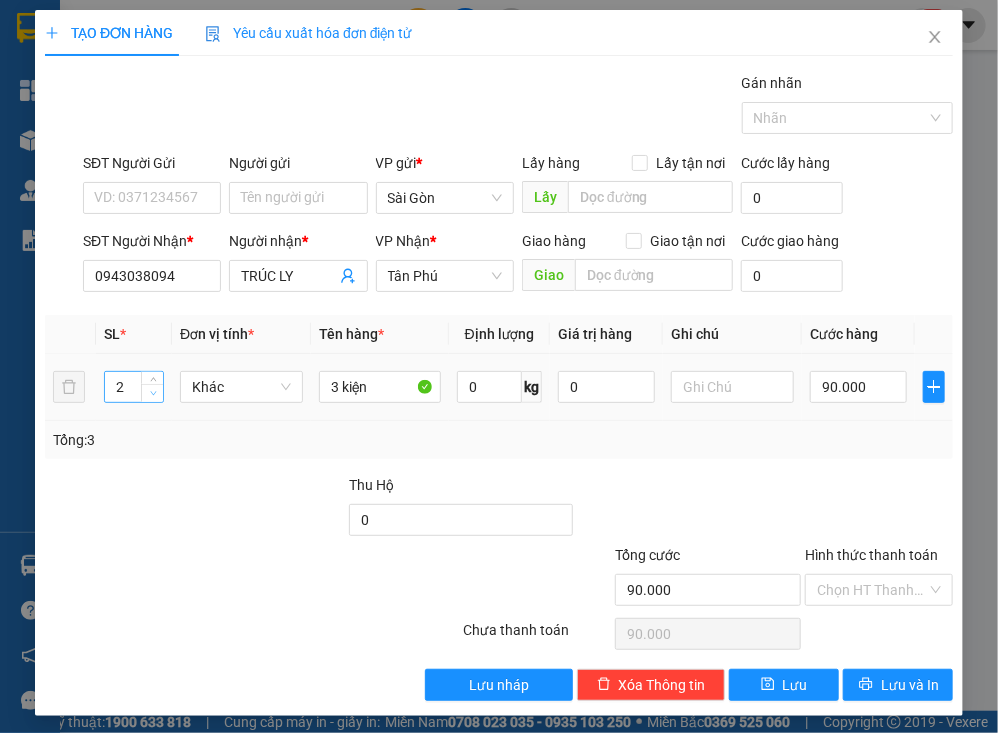 click at bounding box center [152, 393] 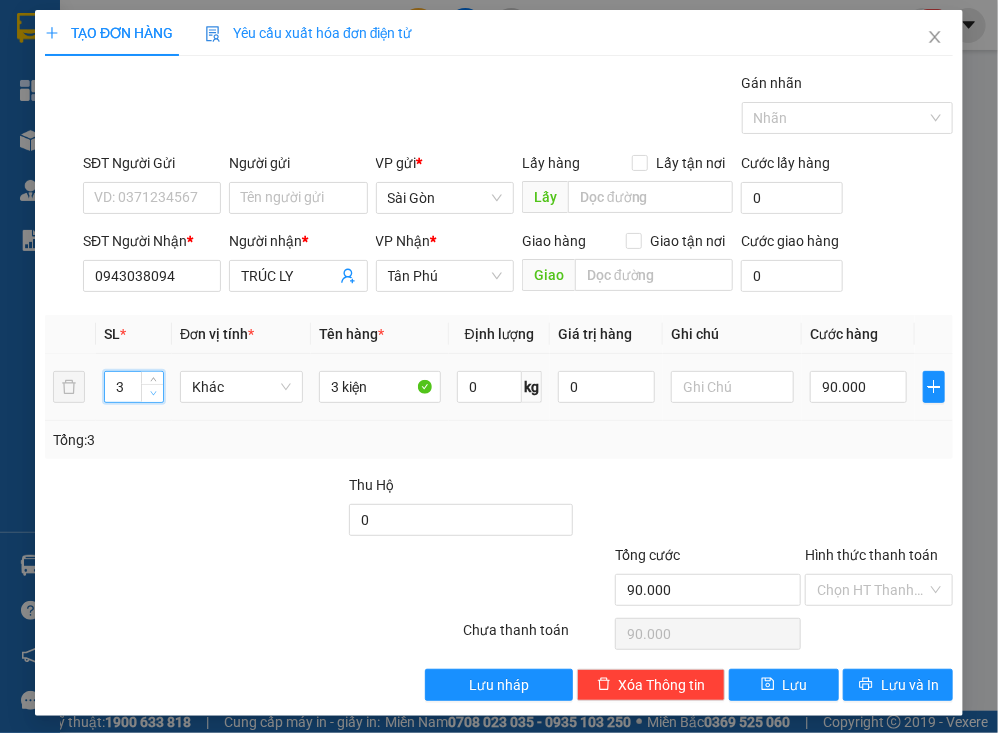 type on "4" 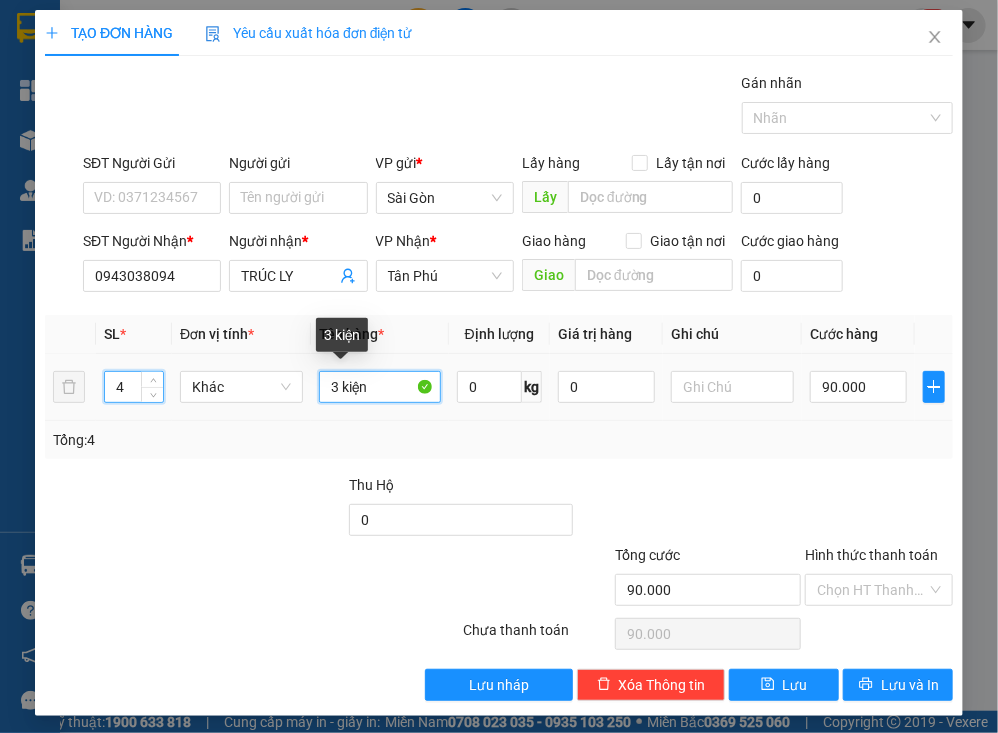 click on "3 kiện" at bounding box center [380, 387] 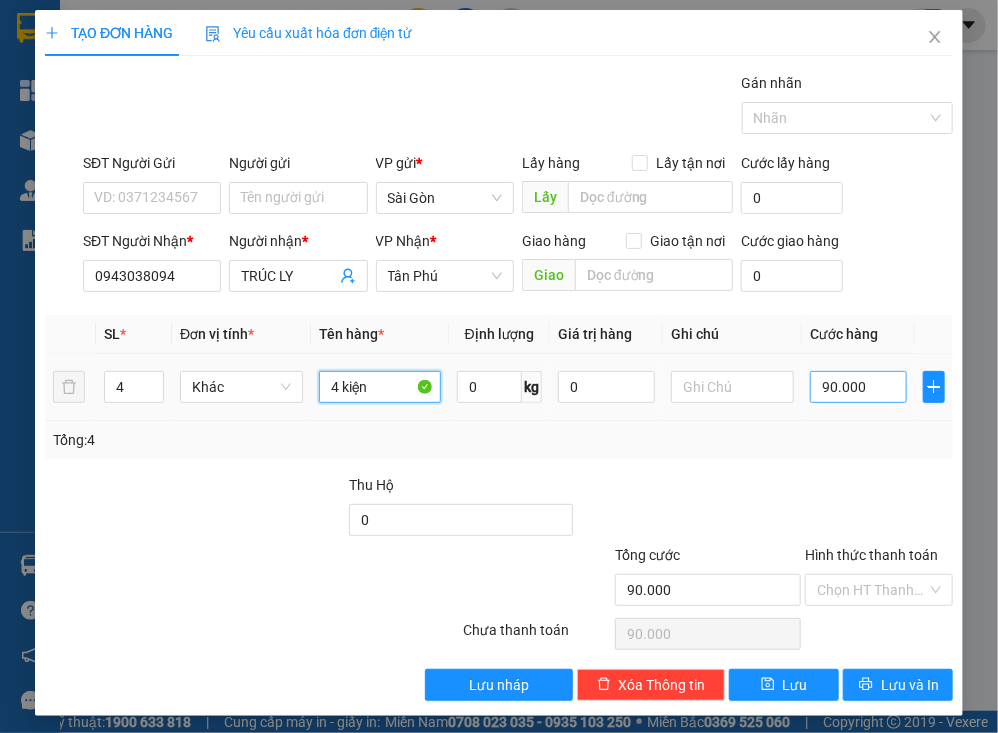type on "4 kiện" 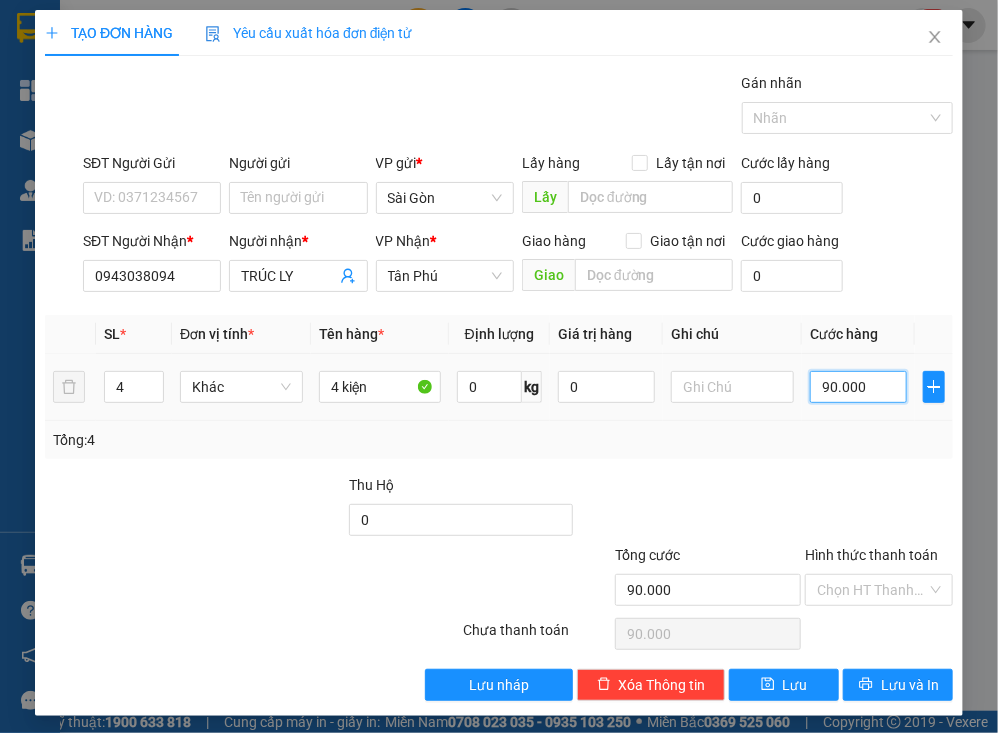 click on "90.000" at bounding box center [858, 387] 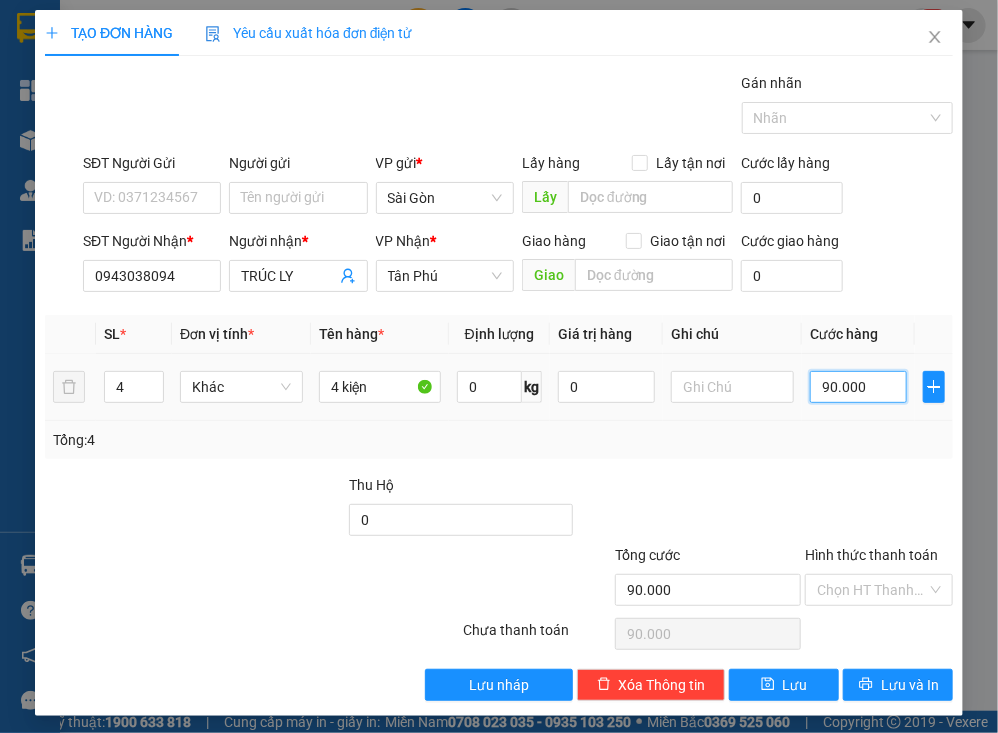 type on "0" 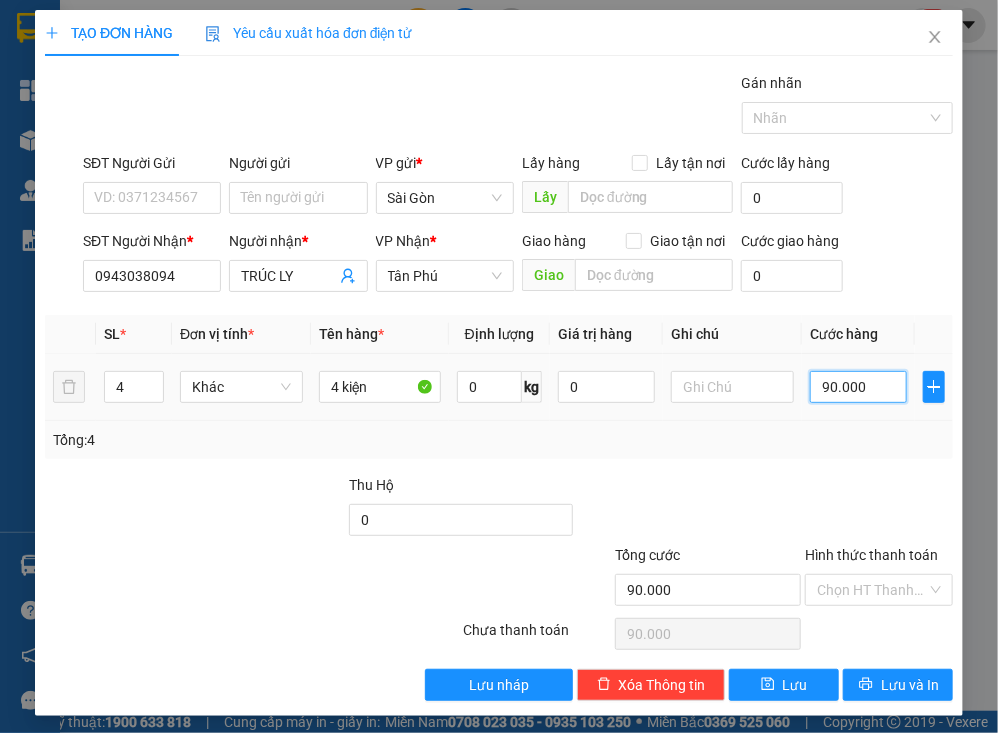 type on "0" 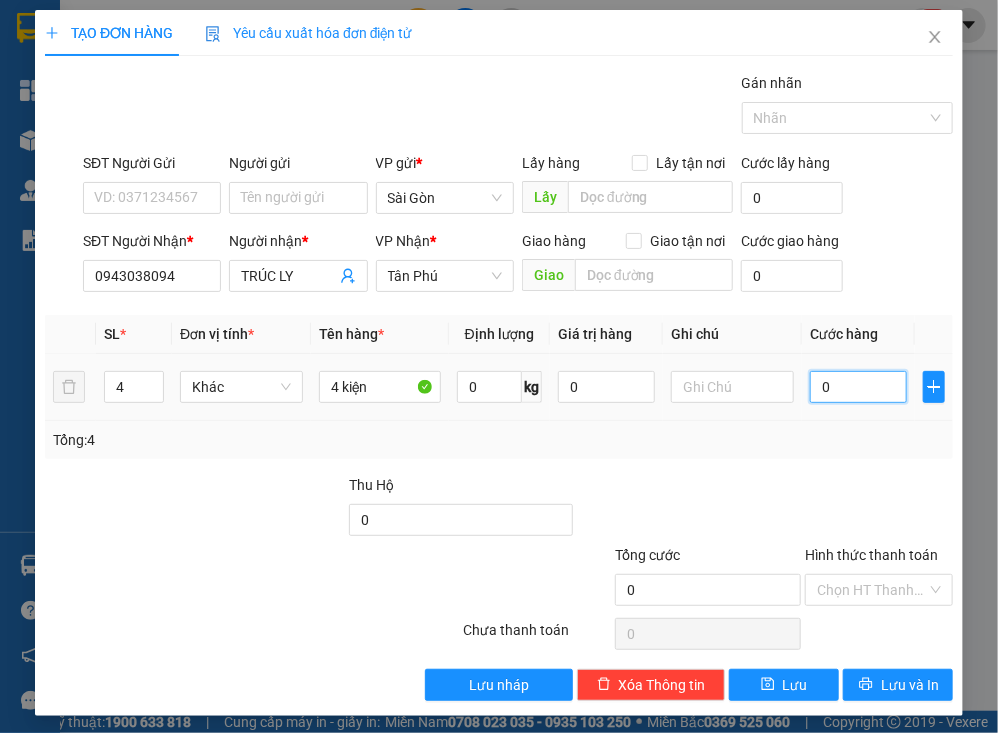 type on "1" 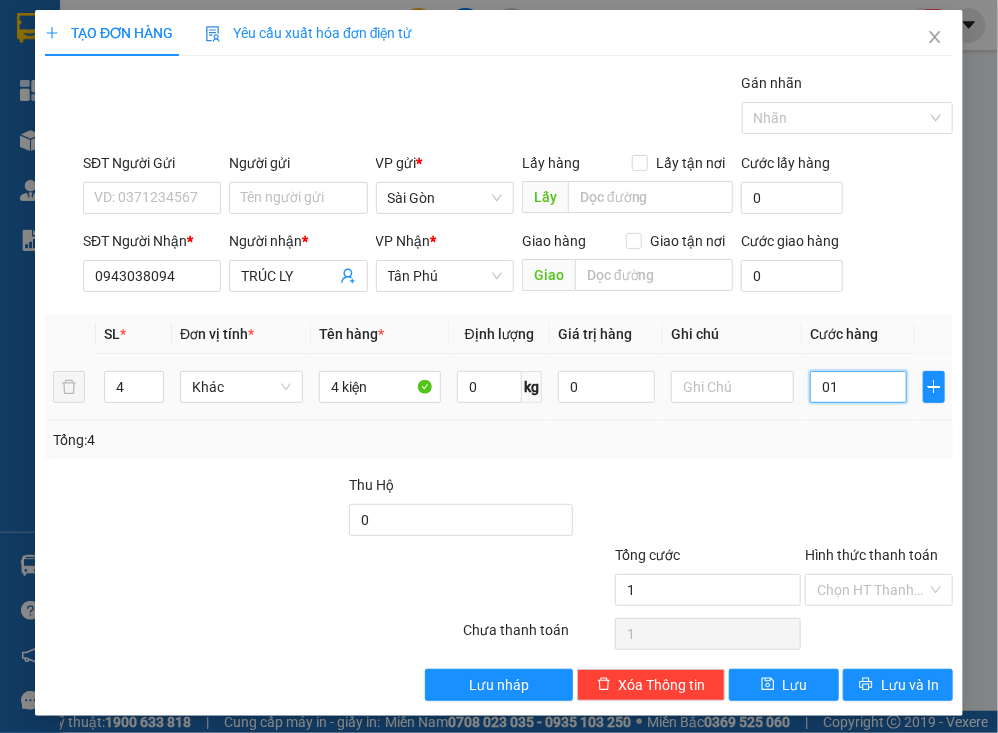 type on "12" 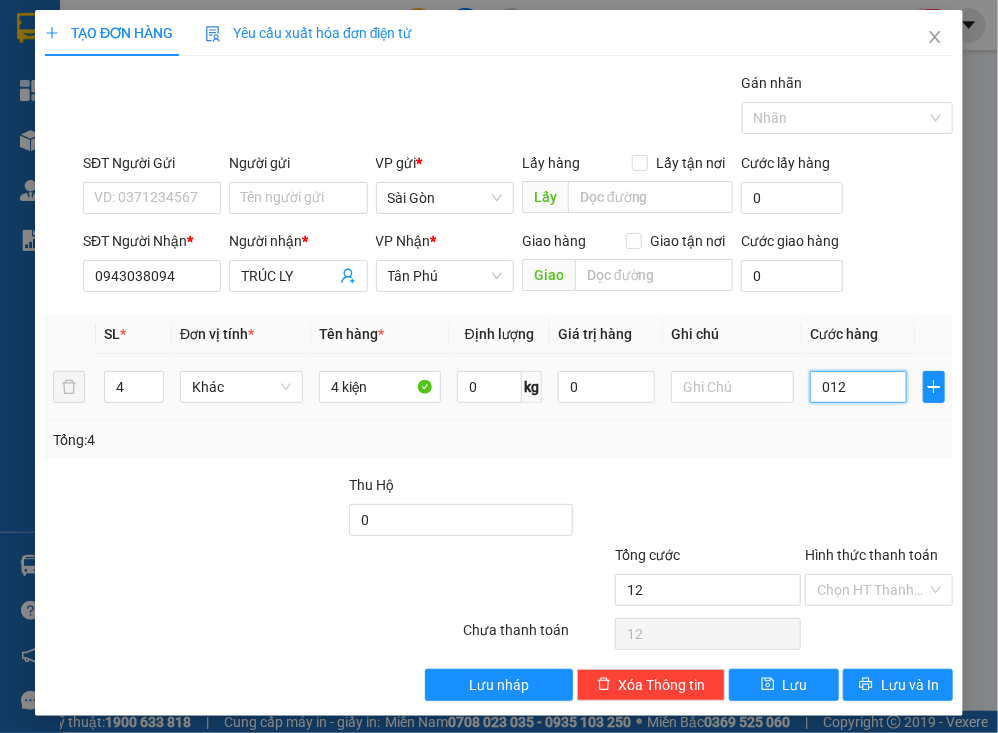 type on "120" 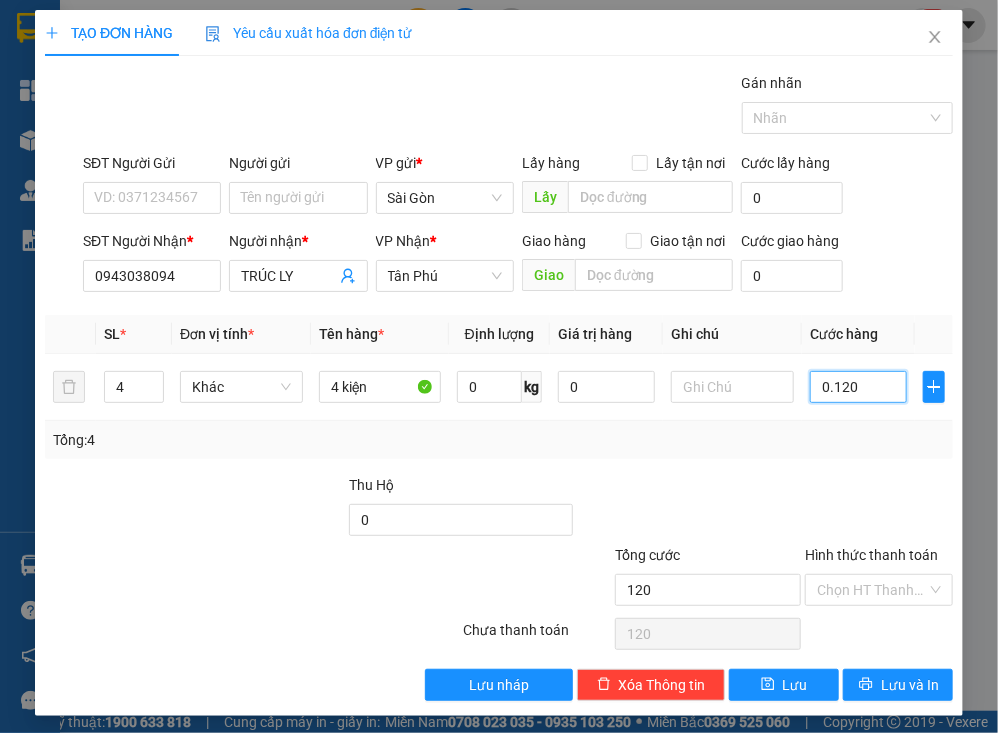 type on "0.120" 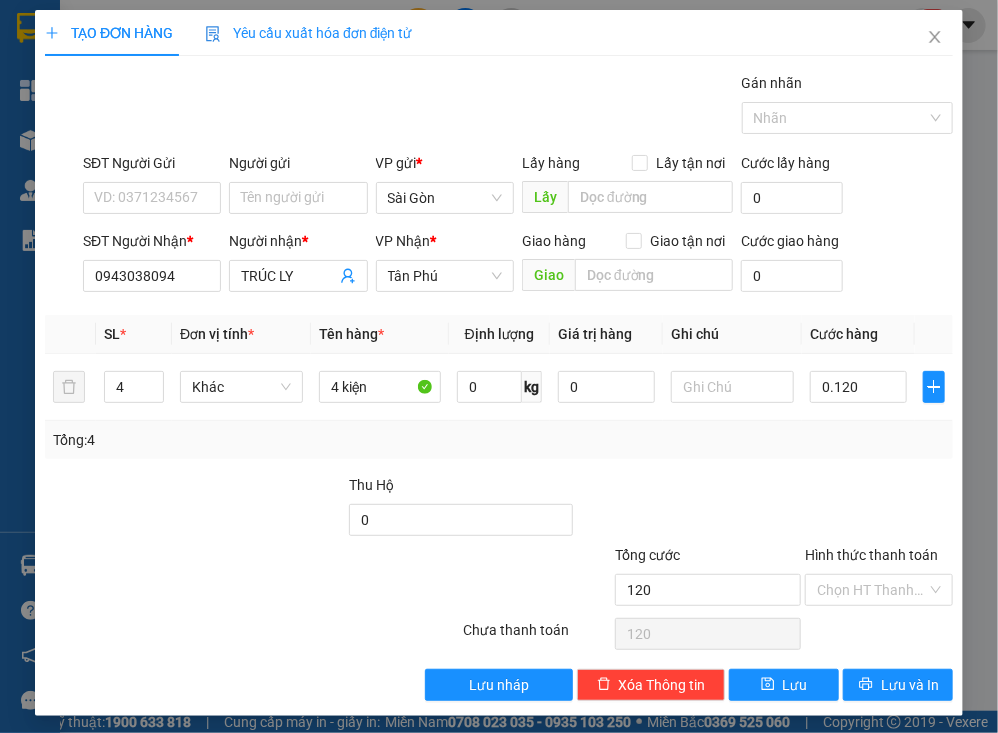 type on "120.000" 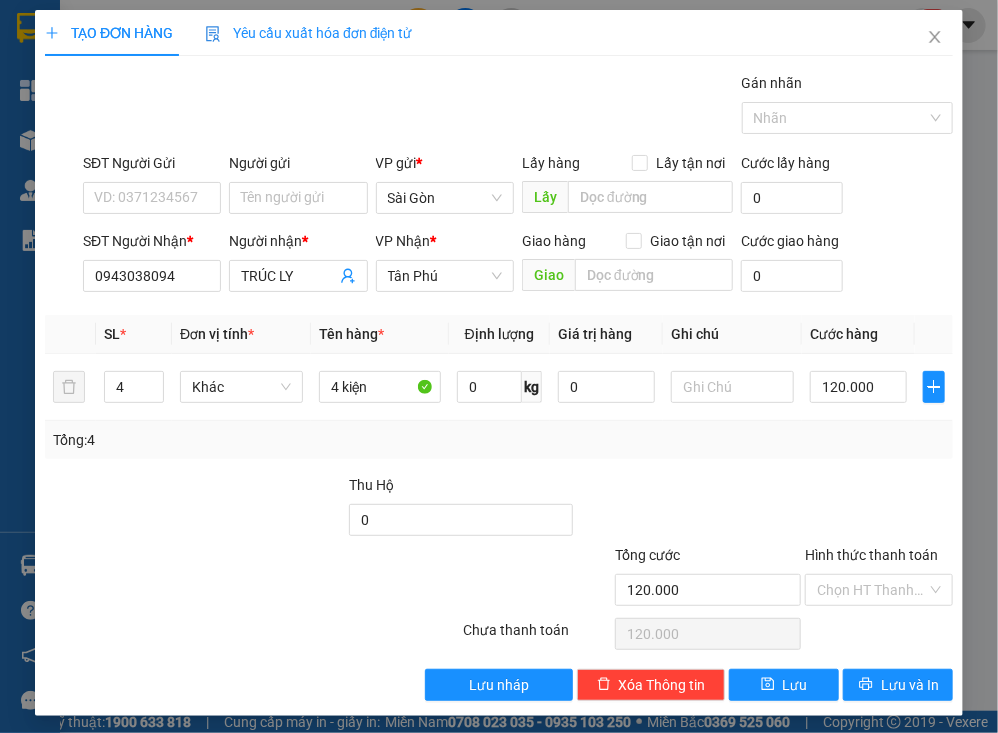 click at bounding box center (879, 509) 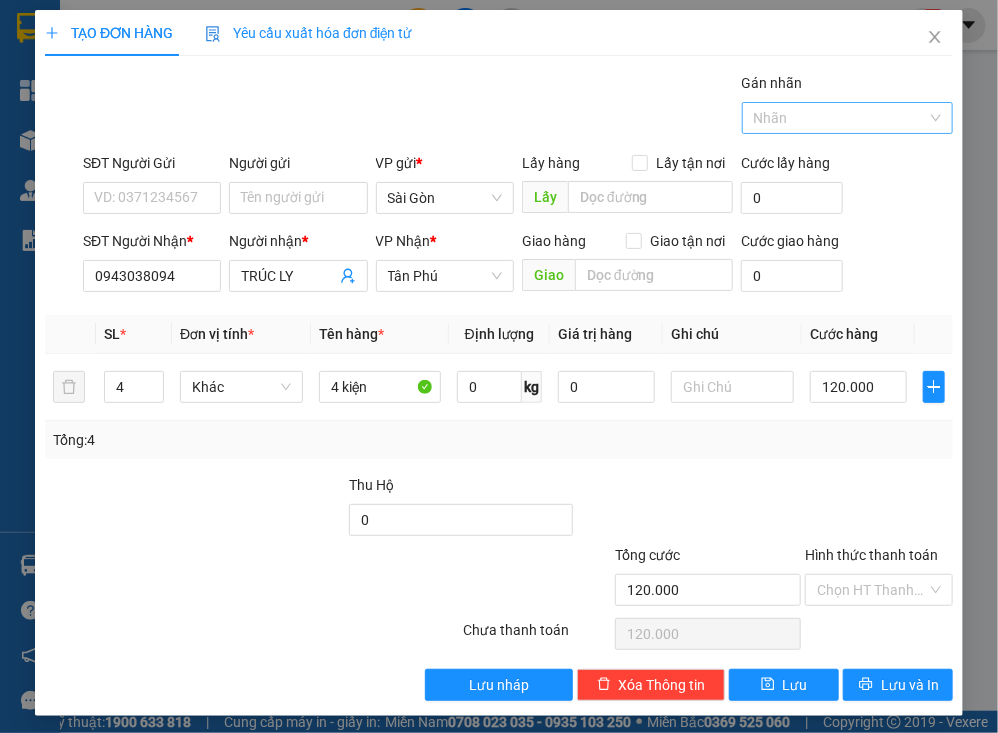 click at bounding box center (838, 118) 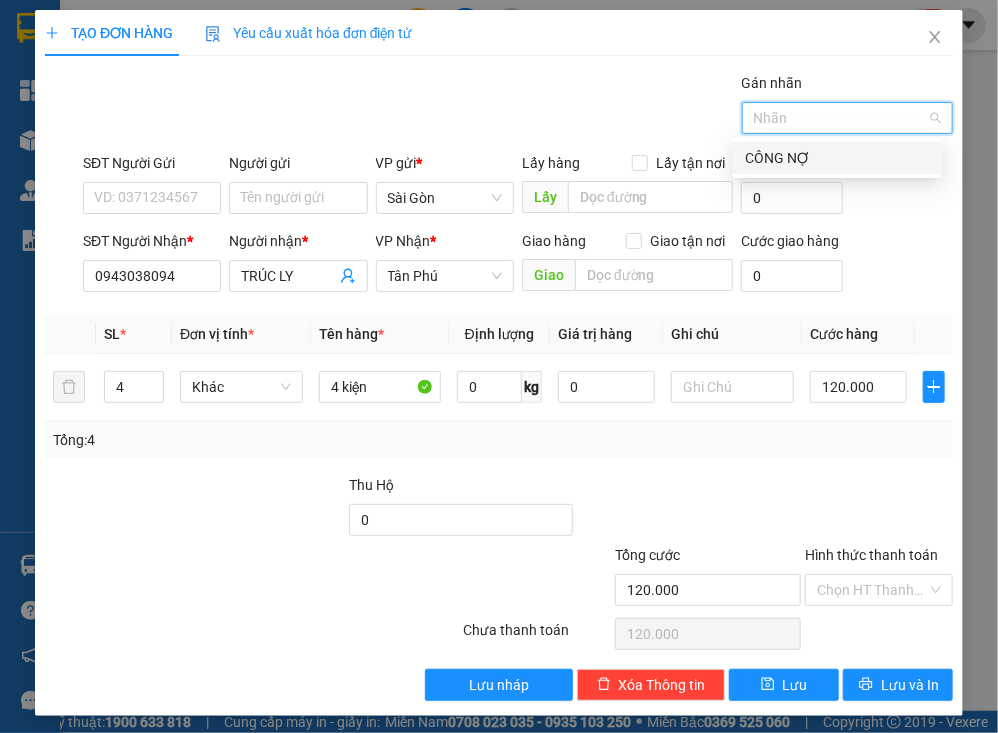 click on "Kết quả tìm kiếm ( 305 )  Bộ lọc  Mã ĐH Trạng thái Món hàng Thu hộ Tổng cước Chưa cước Nhãn Người gửi VP Gửi Người nhận VP Nhận VPSG2508020006 [TIME] - [DATE] VP Nhận   71F-003.71 [TIME] - [DATE] [LAST] SL:  1 50.000 50.000 CÔNG NỢ Sài Gòn [PHONE] [LAST] Tân Phú VPSG2507280006 [PHONE] VP Nhận   71F-002.64 [TIME] - [DATE] 10 KIỆN SL:  10 300.000 300.000 Sài Gòn [PHONE] HUỲNH ANH Tân Phú VPSG2507280006 [TIME] - [DATE] Trên xe   71F-002.68 [TIME] -   [DATE] 30 bao SL:  30 900.000 Sài Gòn [PHONE] 050 CHỊ QUÂN Tiên Thuỷ Giao DĐ: vila coco VPSG2507240007 [TIME] - [DATE] Trên xe   71F-00.261 [TIME] -   [DATE] 40 kiện SL:  40 1.200.000 Sài Gòn [PHONE] 050 CHỊ QUÂN Tiên Thuỷ Giao DĐ: vila coco VPSG2507250008 [TIME] - [DATE] Trên xe   71F-00.261 [TIME] -   [DATE] 1 cục SL:  1 50.000 Sài Gòn [PHONE] 050 CHỊ QUÂN Tiên Thuỷ Giao DĐ: vila coco VPSG2507210015 [TIME] - [DATE] Trên xe   71F-003.71 [TIME] -   [DATE]" at bounding box center [499, 366] 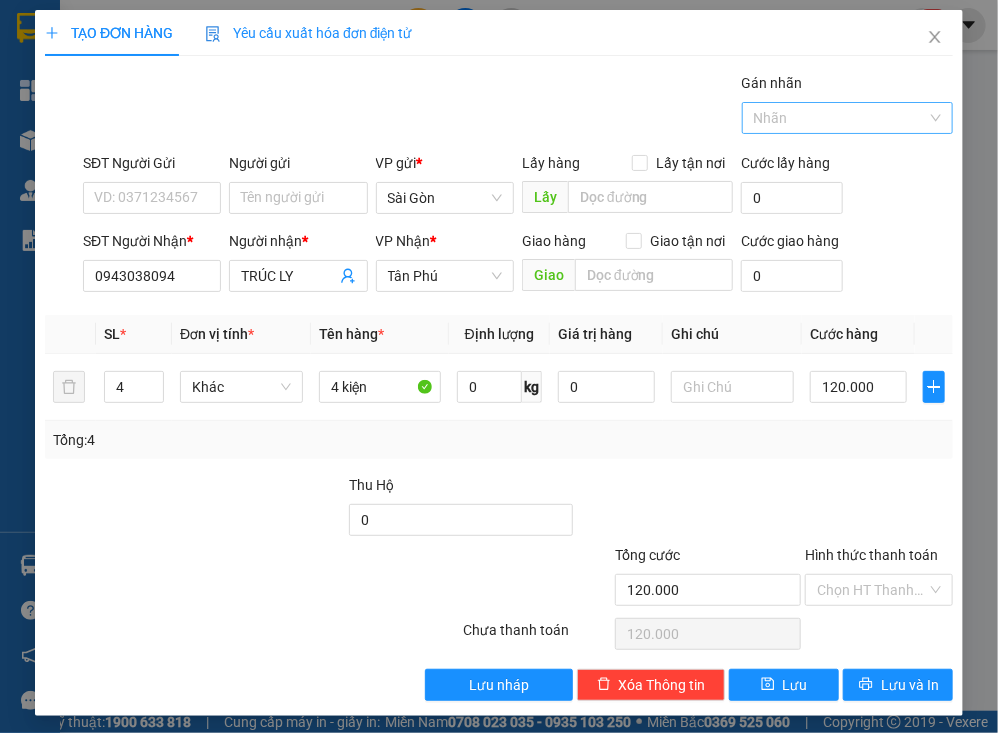 click at bounding box center (838, 118) 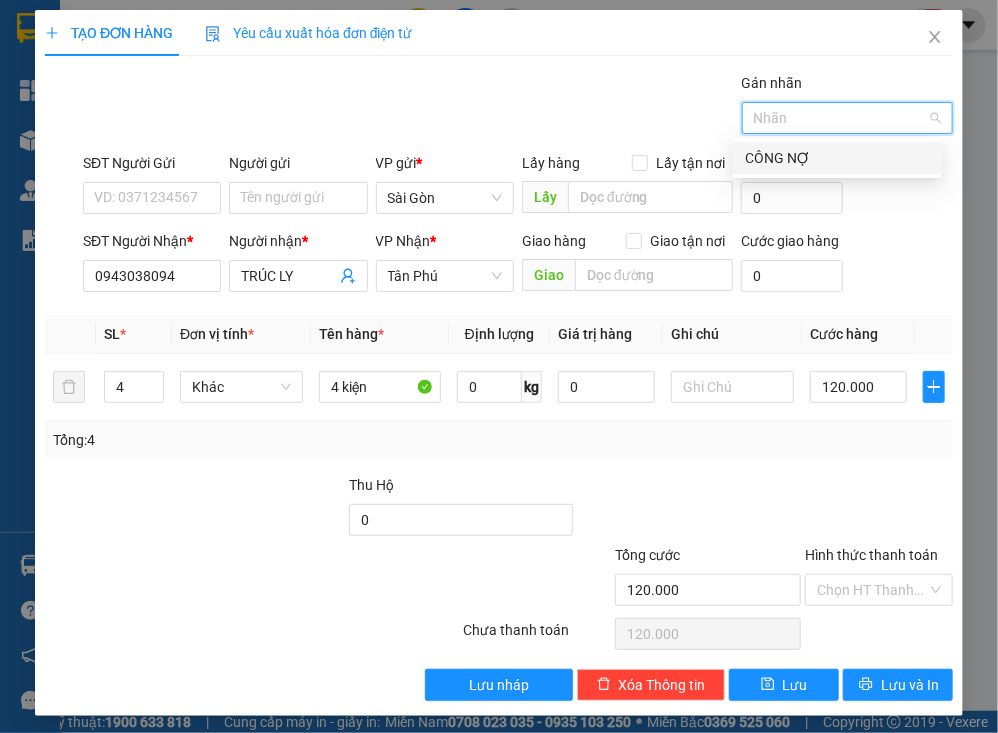 click on "CÔNG NỢ" at bounding box center [837, 158] 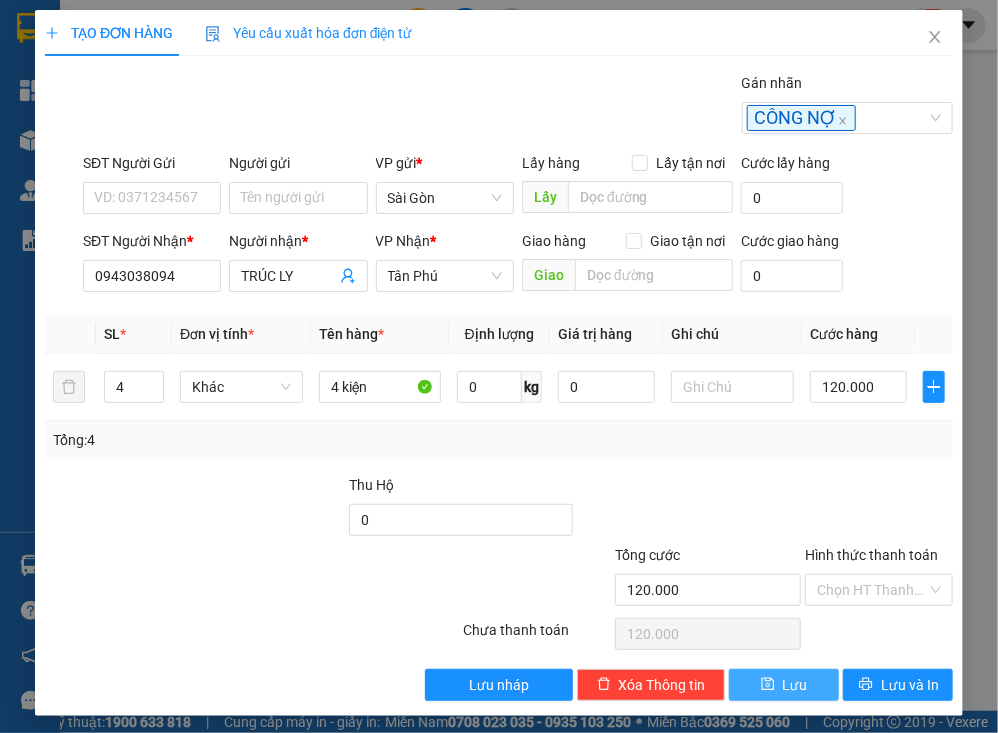 click on "Lưu" at bounding box center [795, 685] 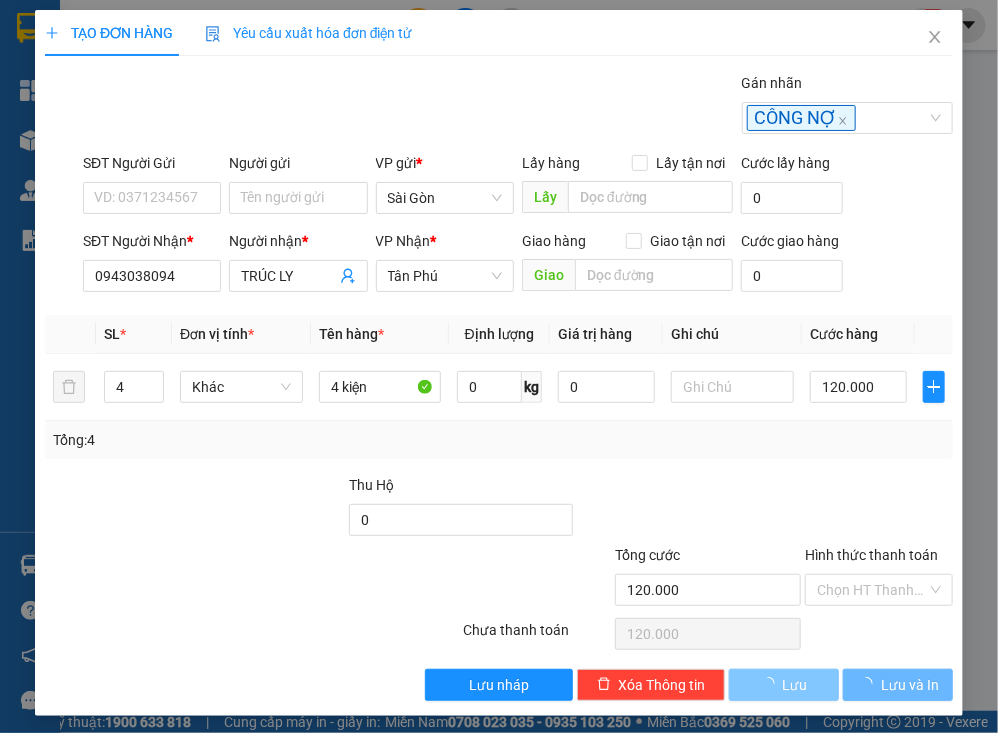 type 